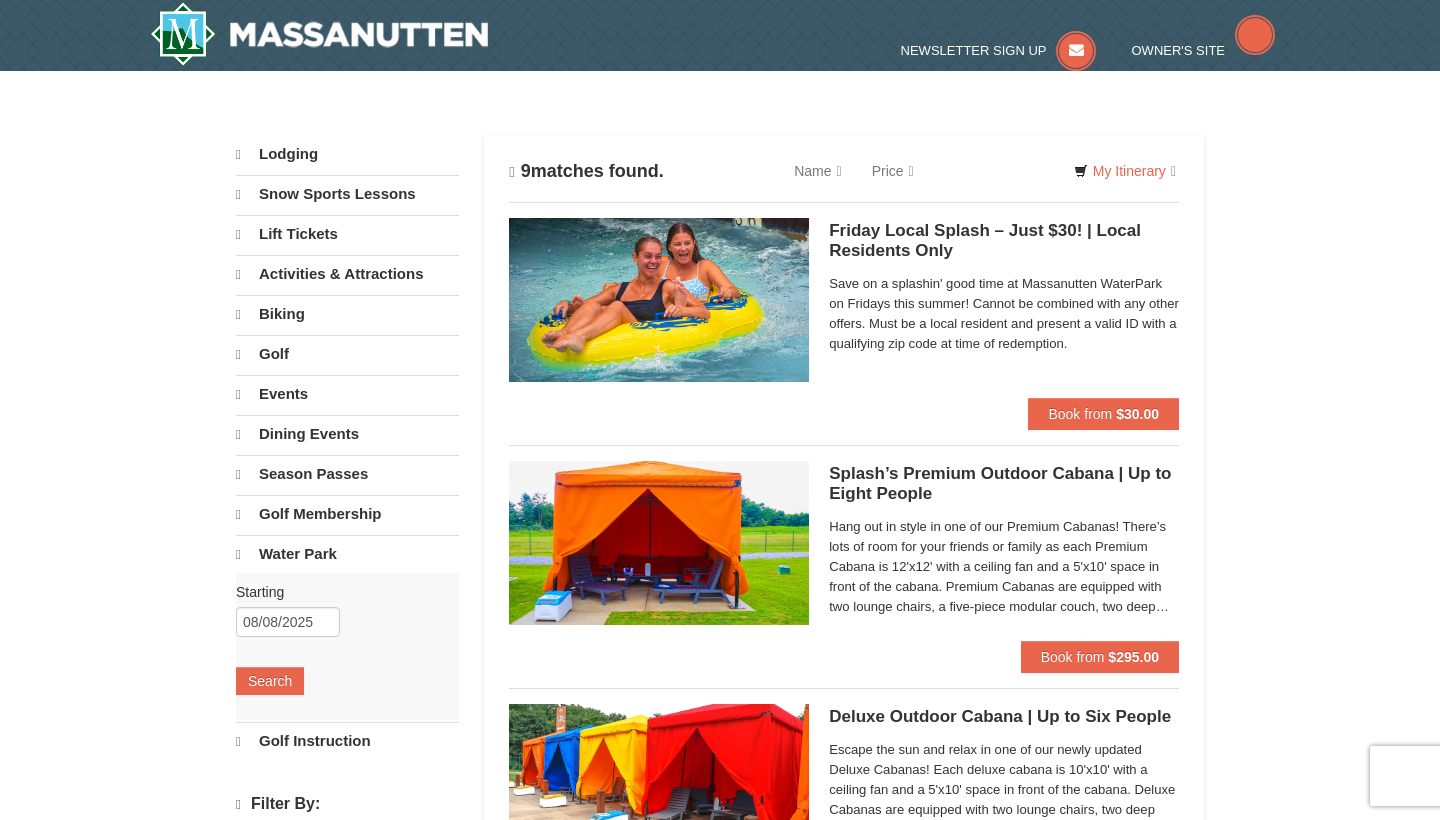 scroll, scrollTop: 0, scrollLeft: 0, axis: both 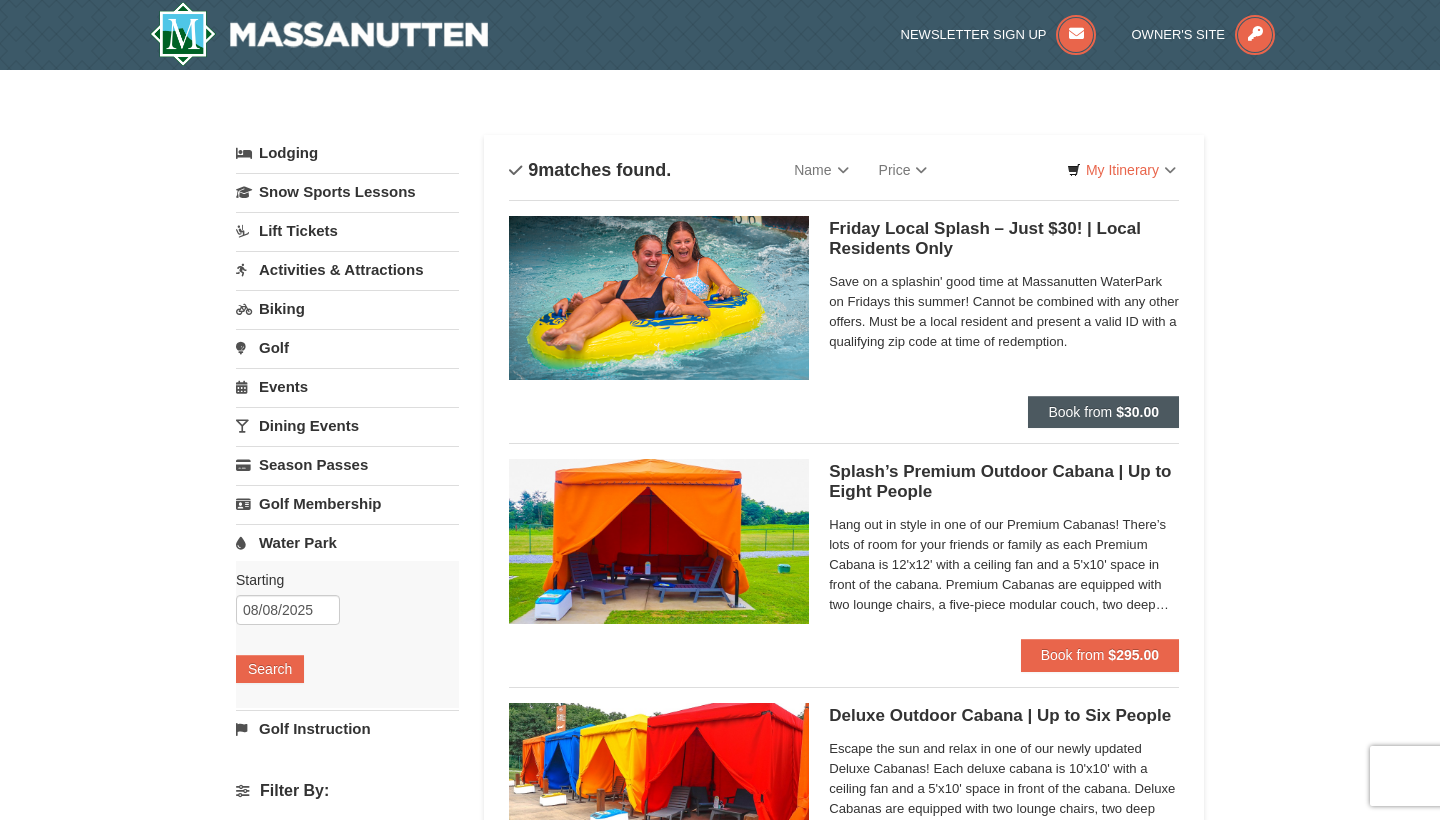 click on "Book from" at bounding box center [1080, 412] 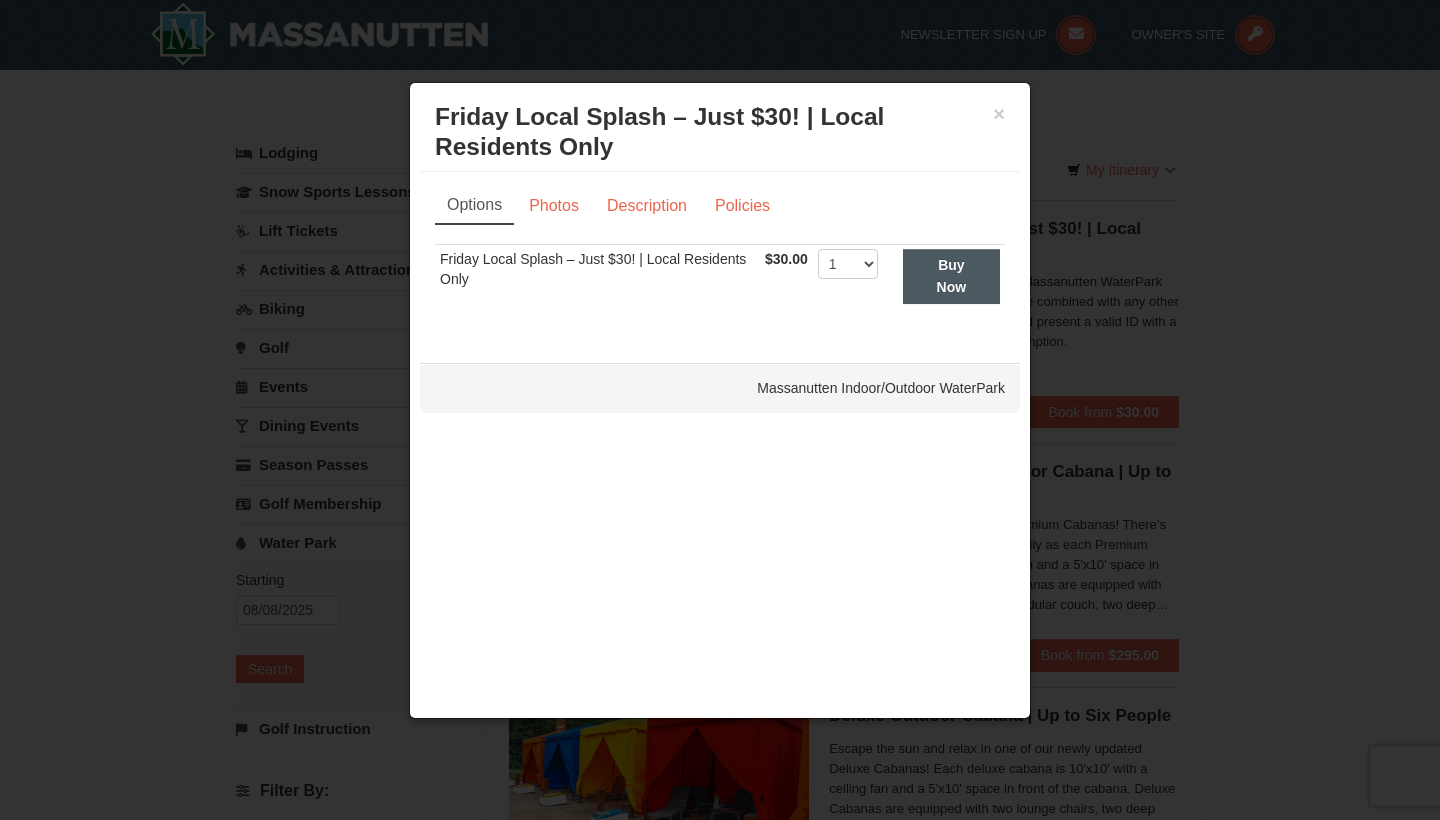 click on "Buy Now" at bounding box center [951, 276] 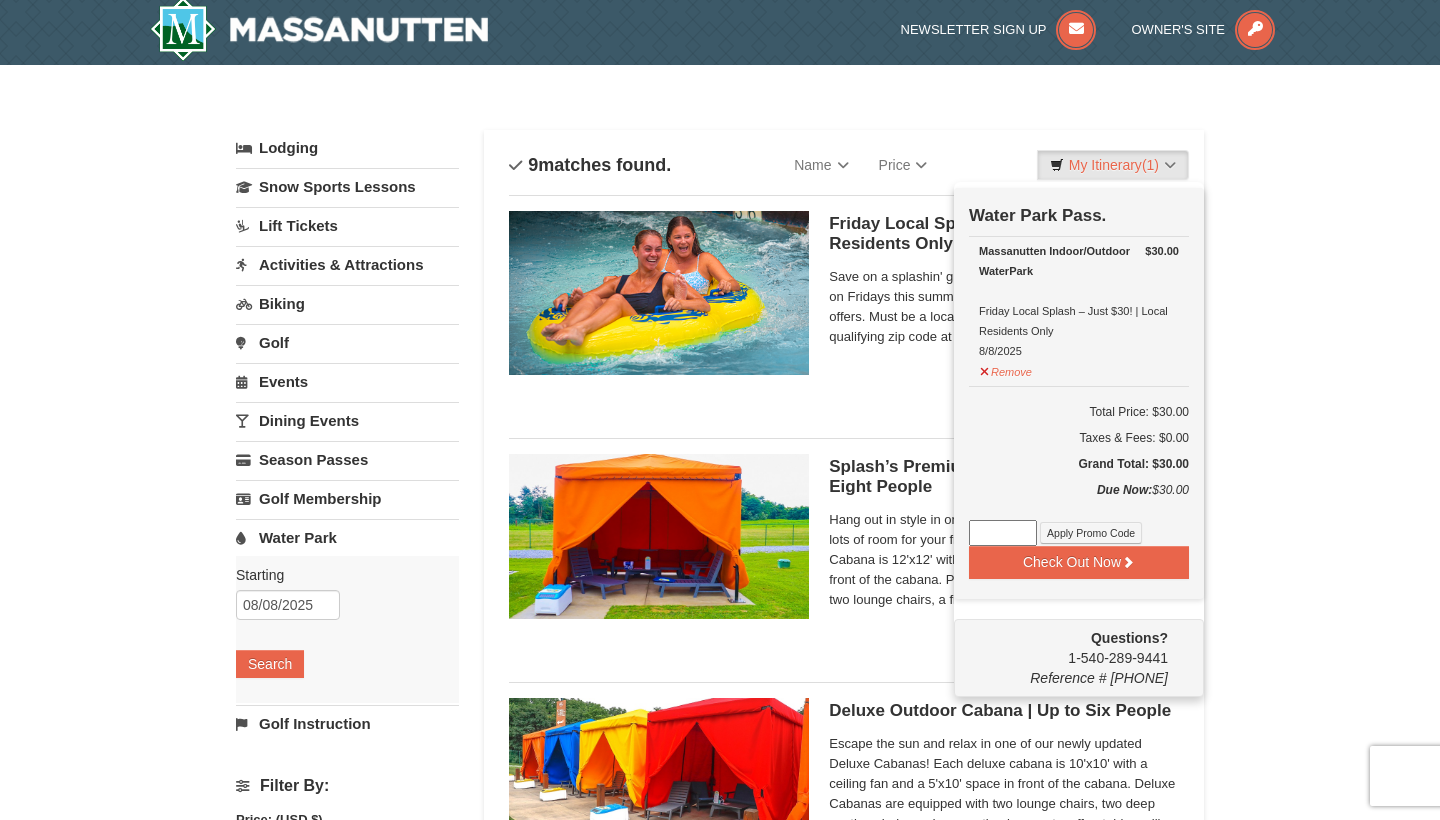 scroll, scrollTop: 6, scrollLeft: 0, axis: vertical 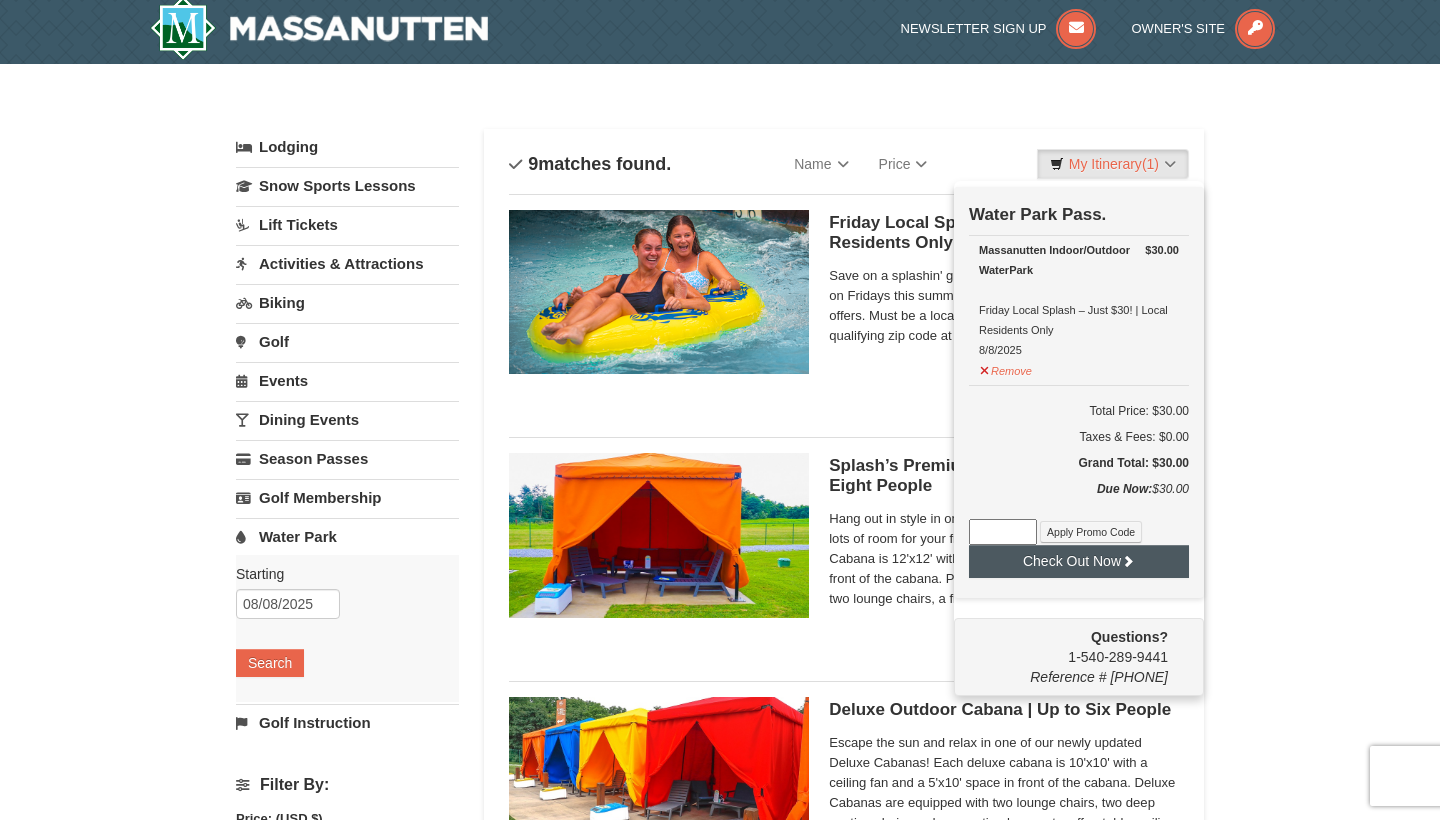 click on "Check Out Now" at bounding box center [1079, 561] 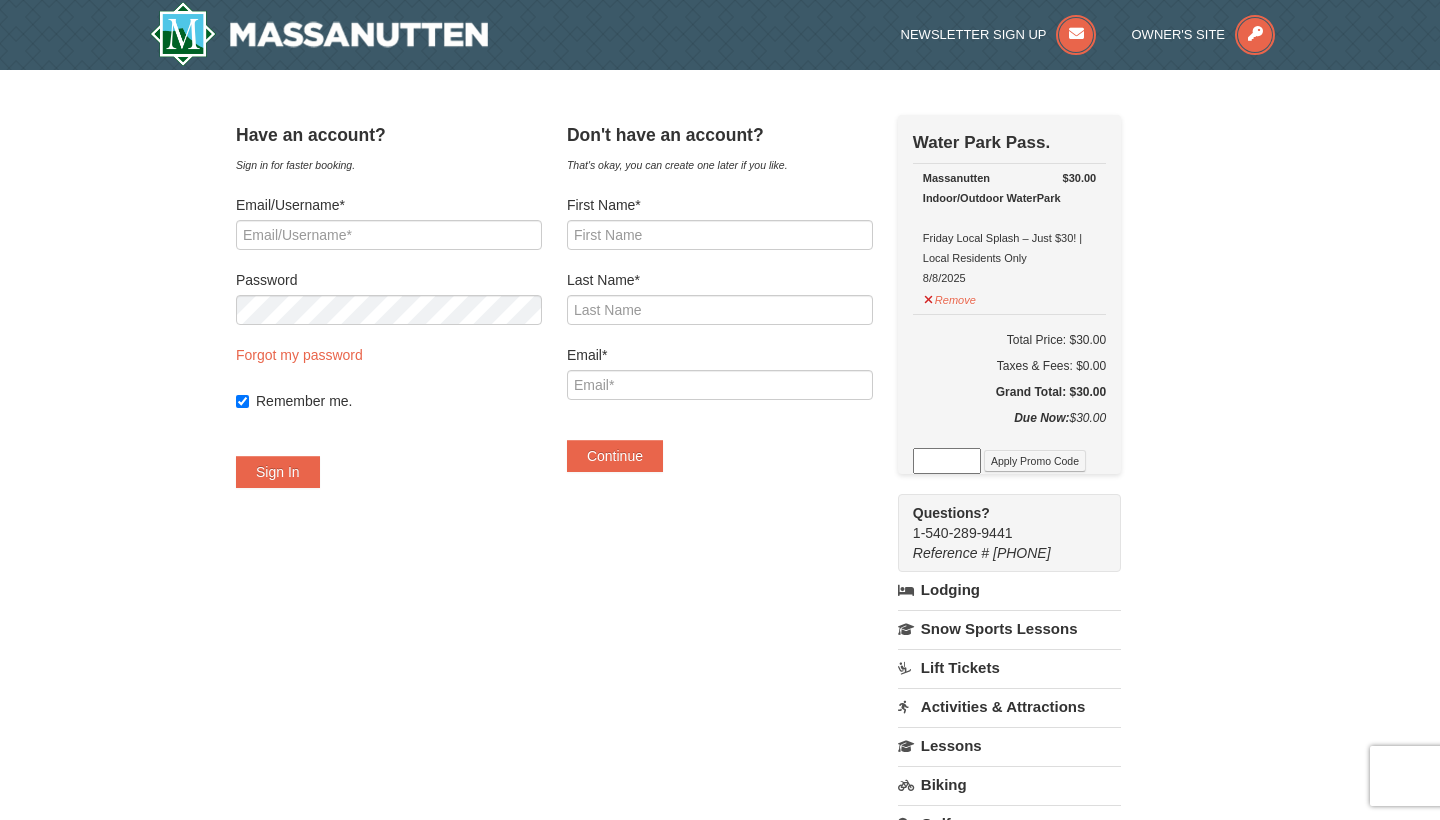 scroll, scrollTop: 0, scrollLeft: 0, axis: both 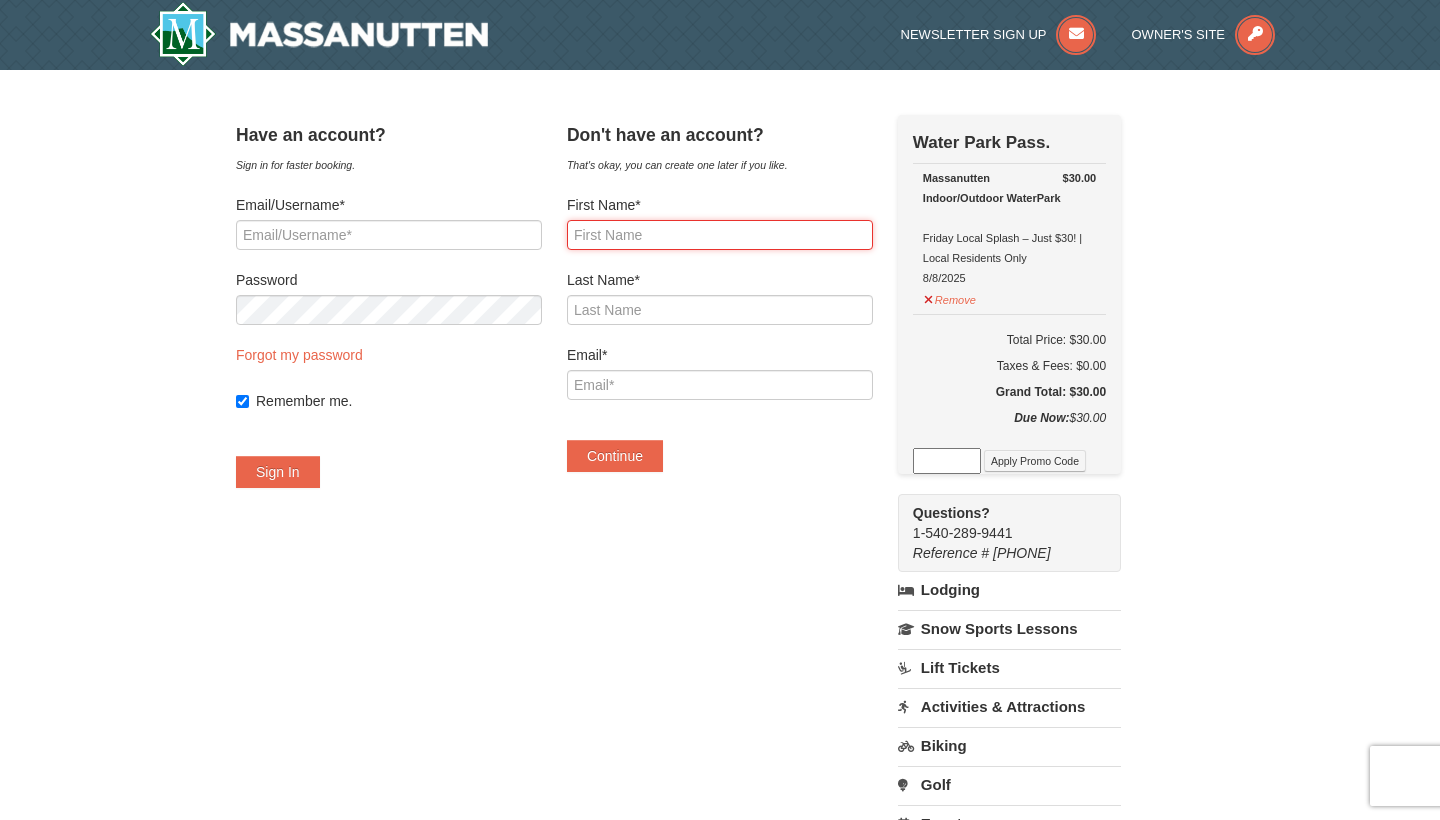 type on "[FIRST]" 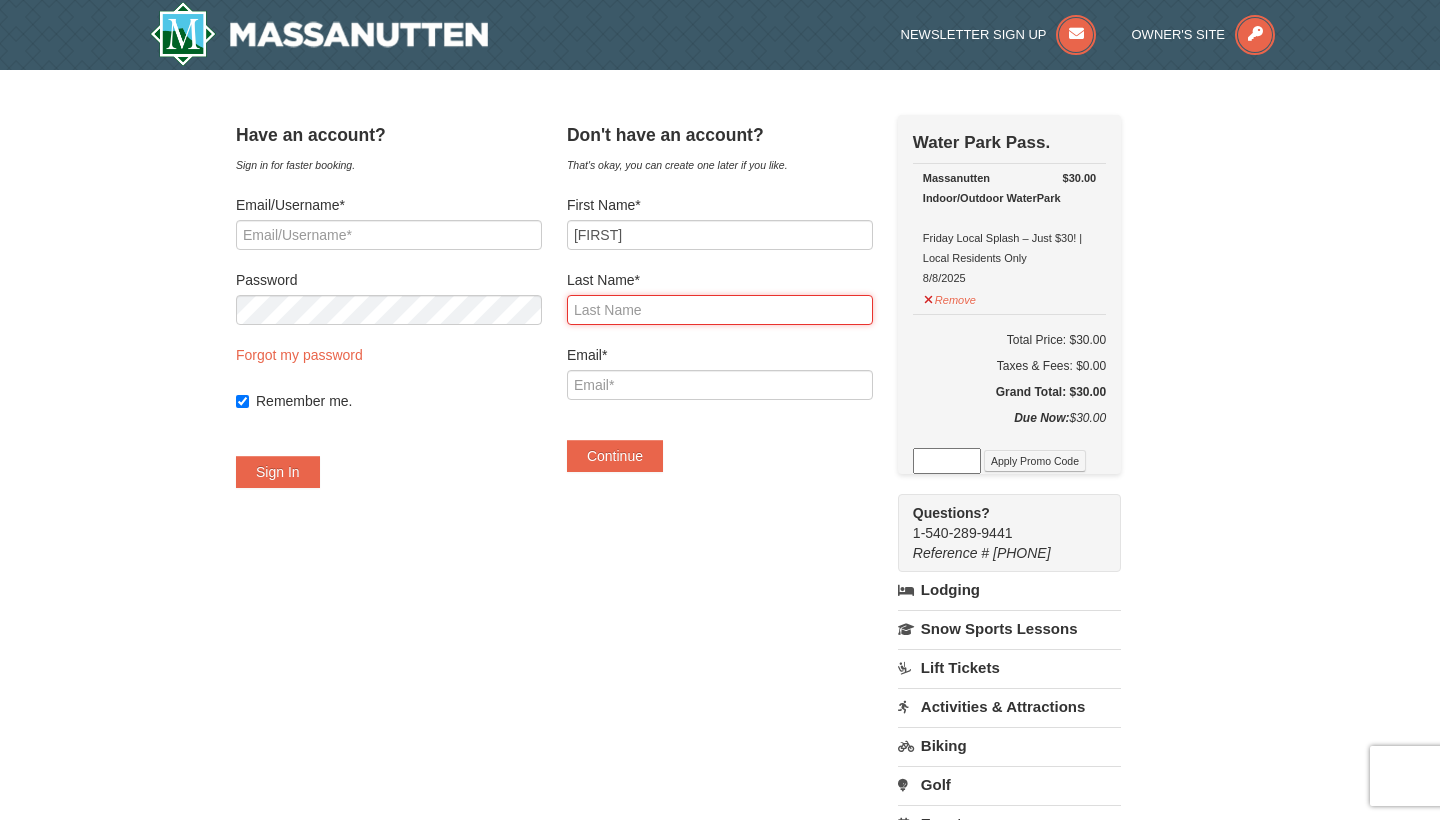 type on "[LAST] [LAST]" 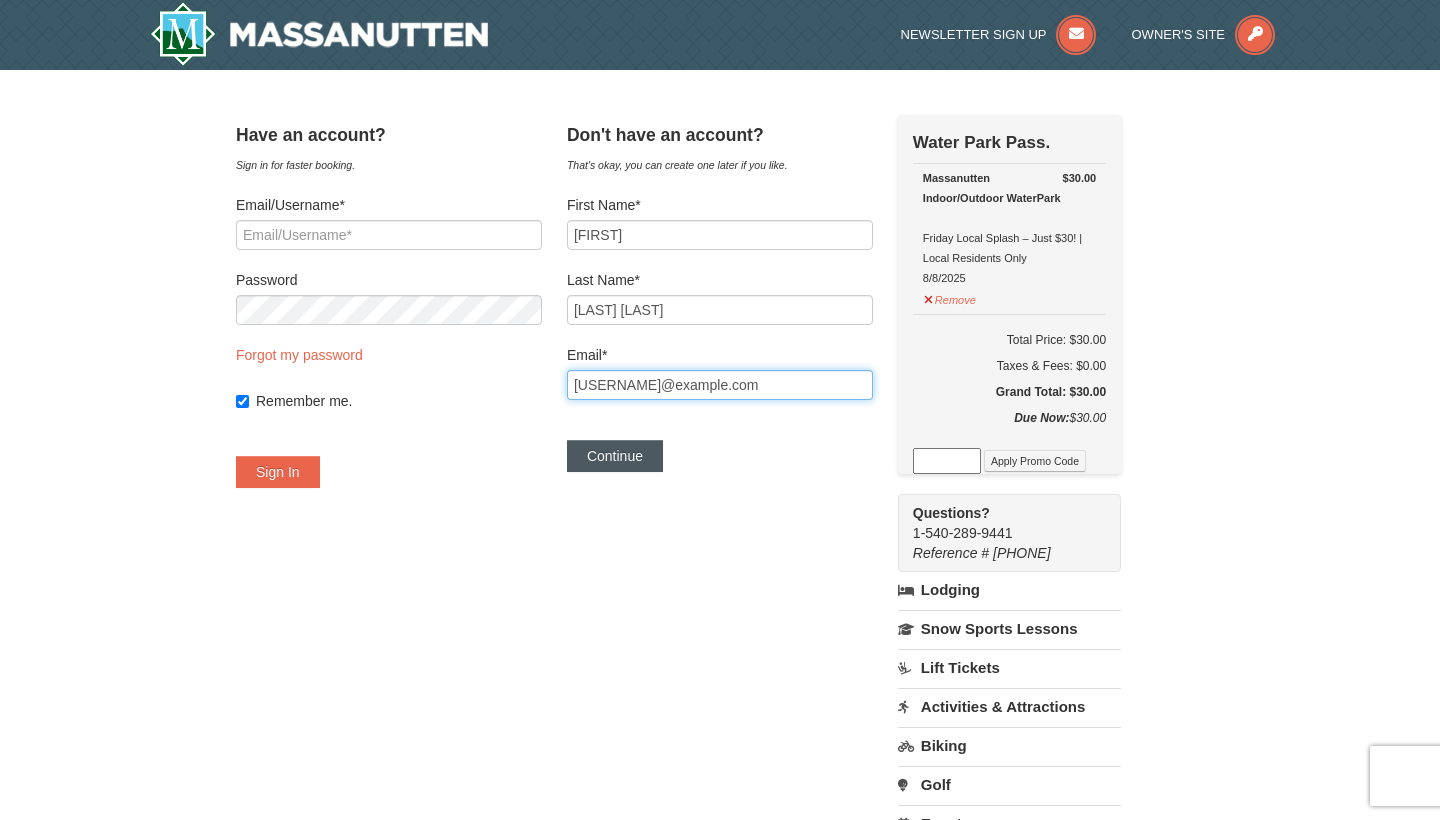 type on "[EMAIL]" 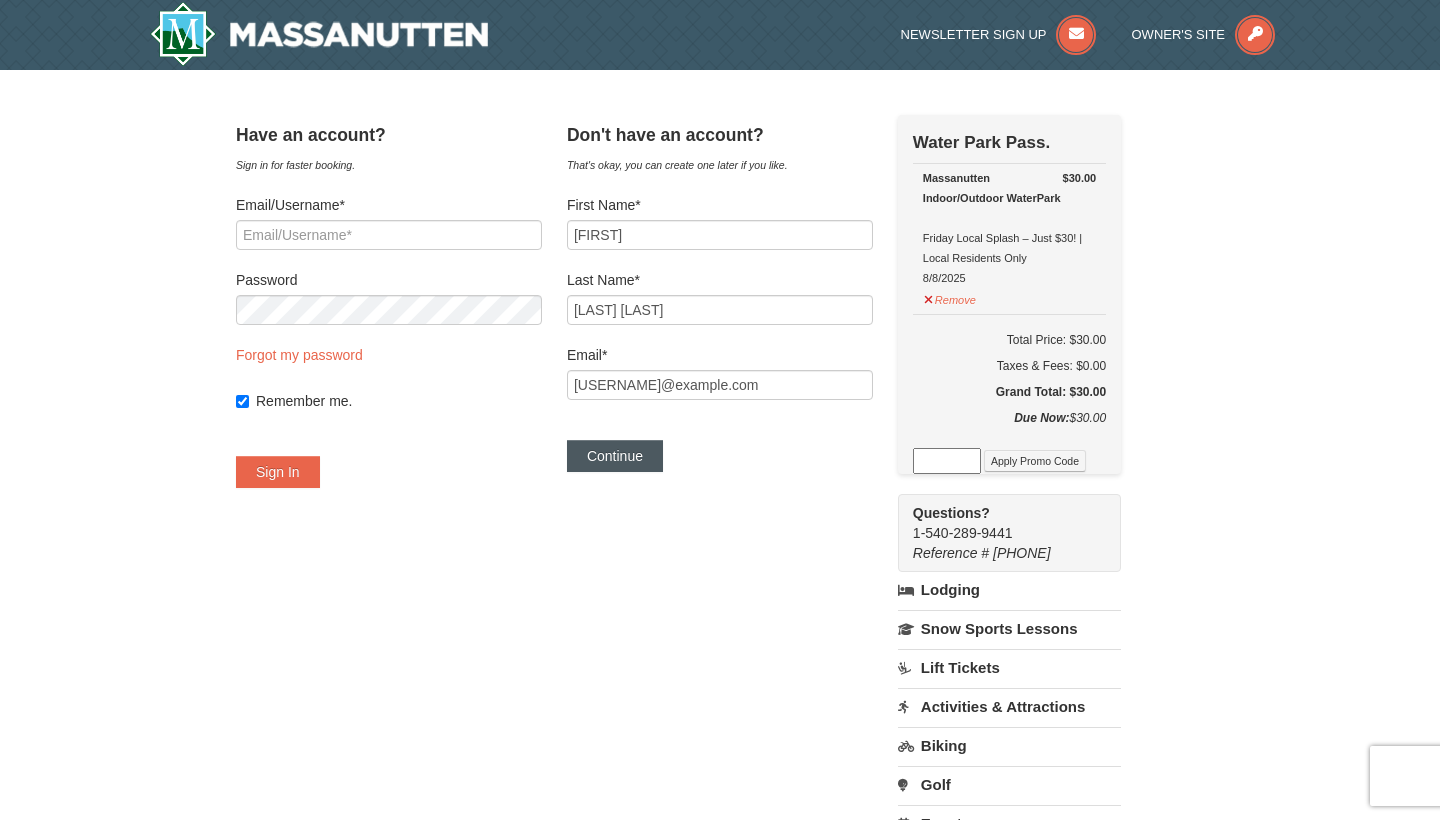 click on "Continue" at bounding box center (615, 456) 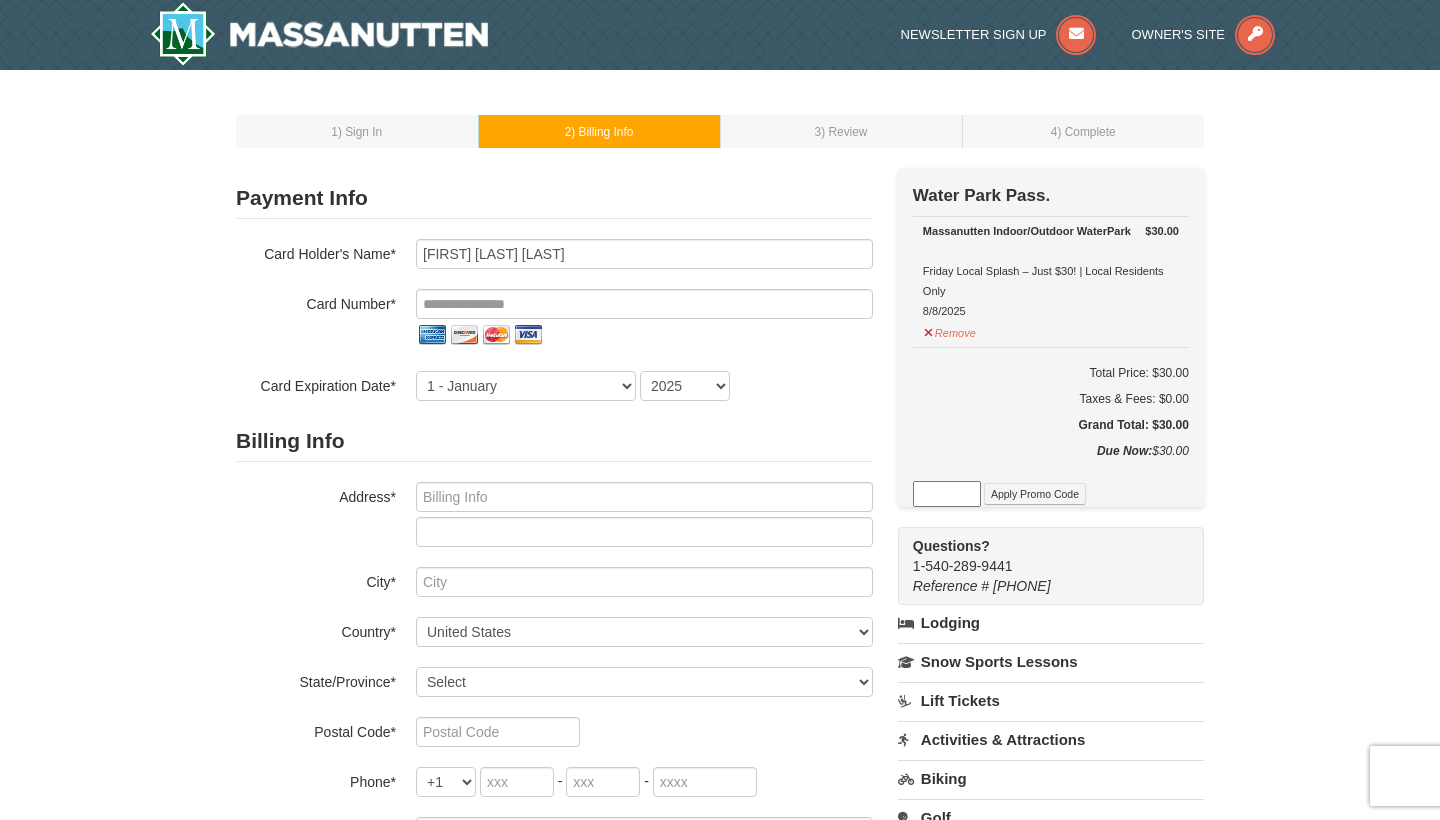 scroll, scrollTop: 0, scrollLeft: 0, axis: both 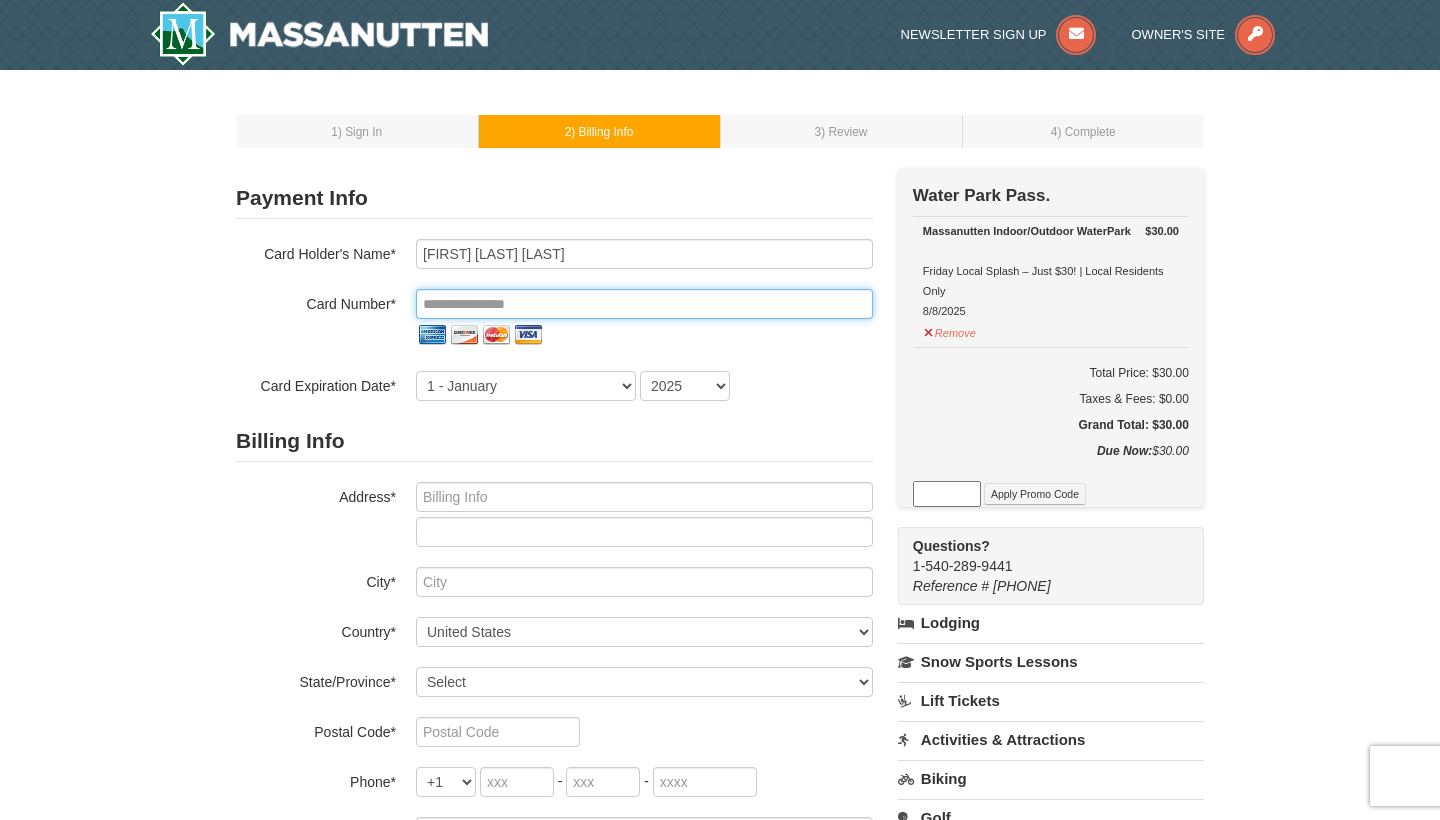 click at bounding box center [644, 304] 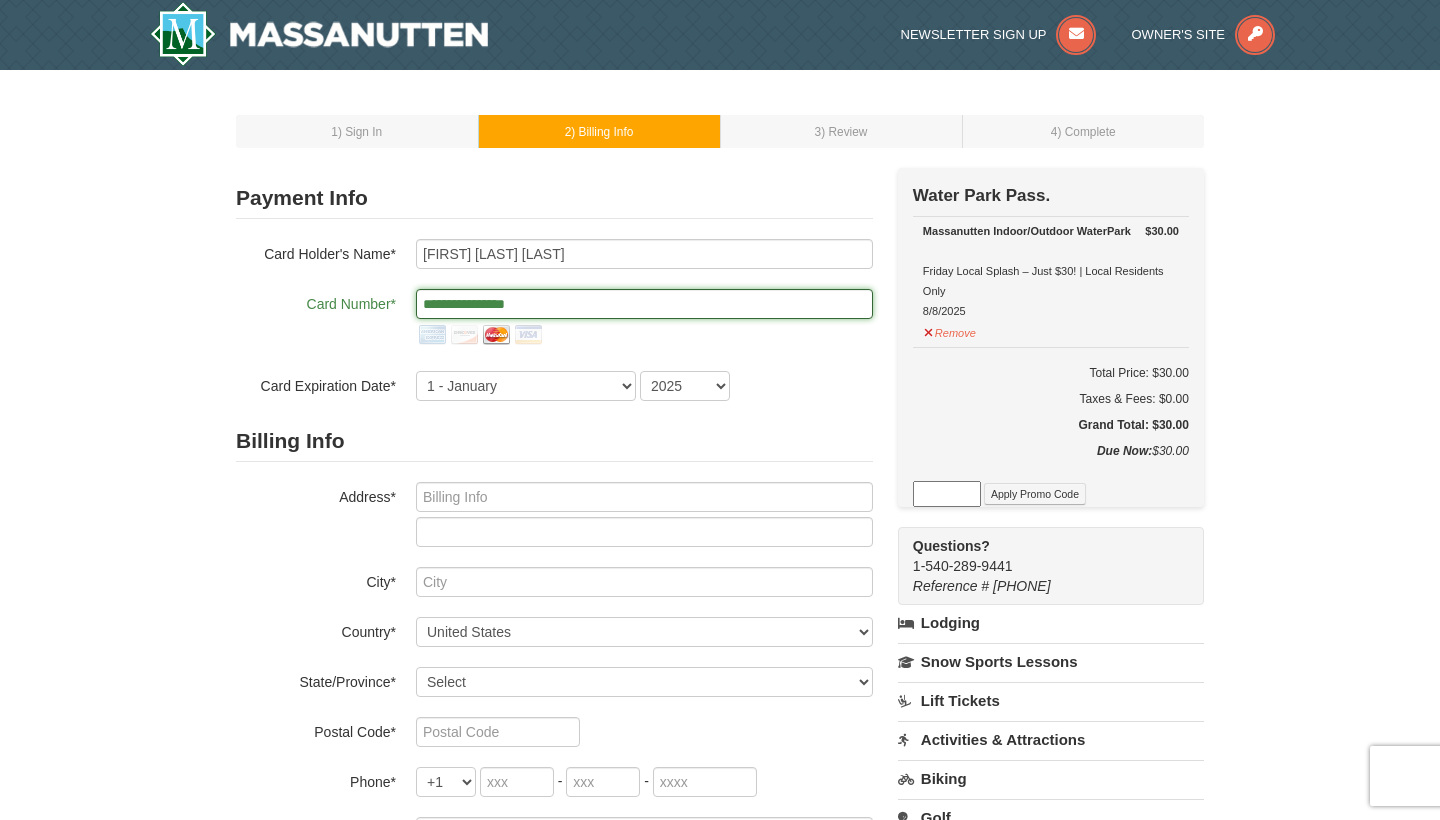 type on "**********" 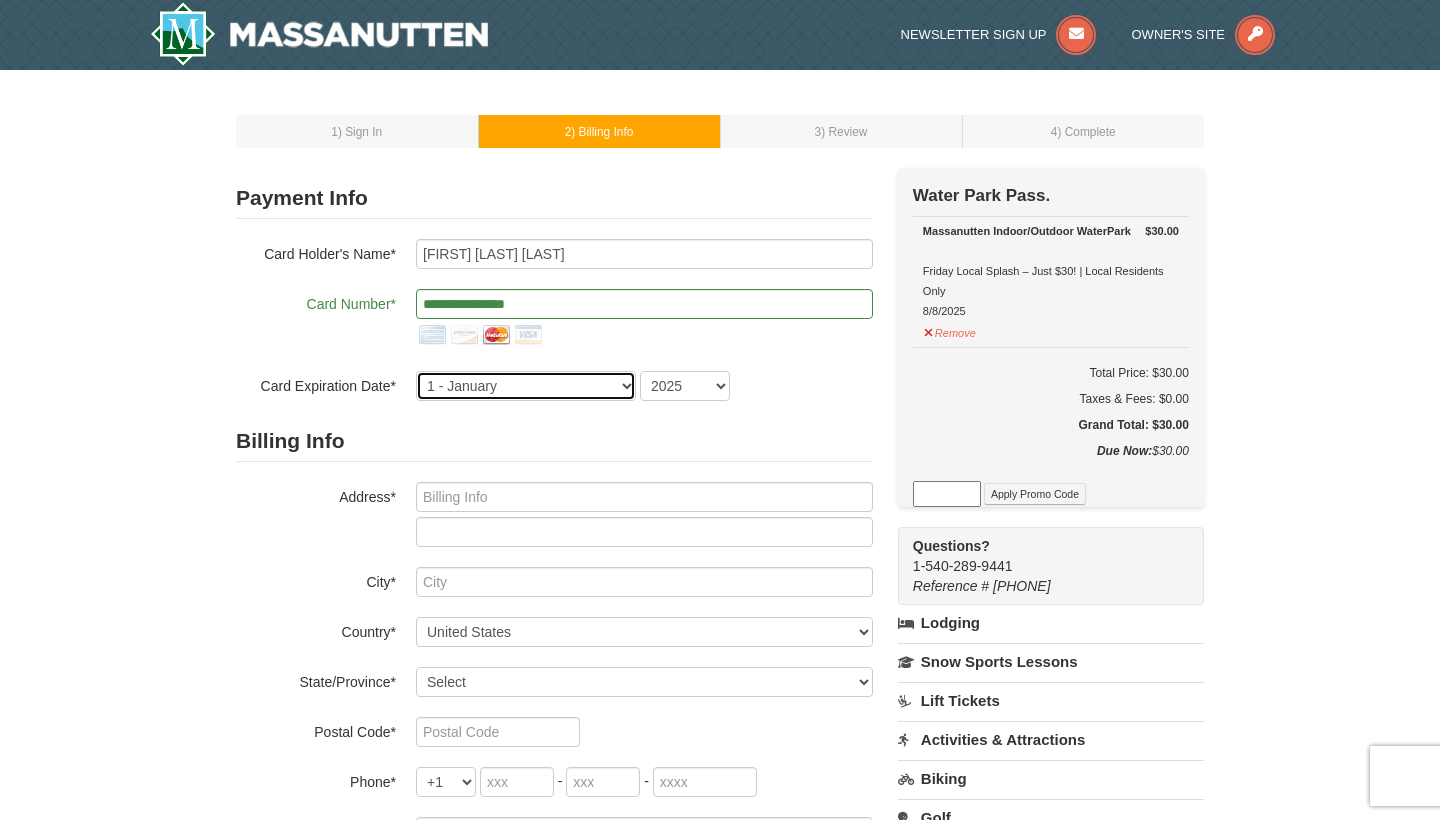 select on "6" 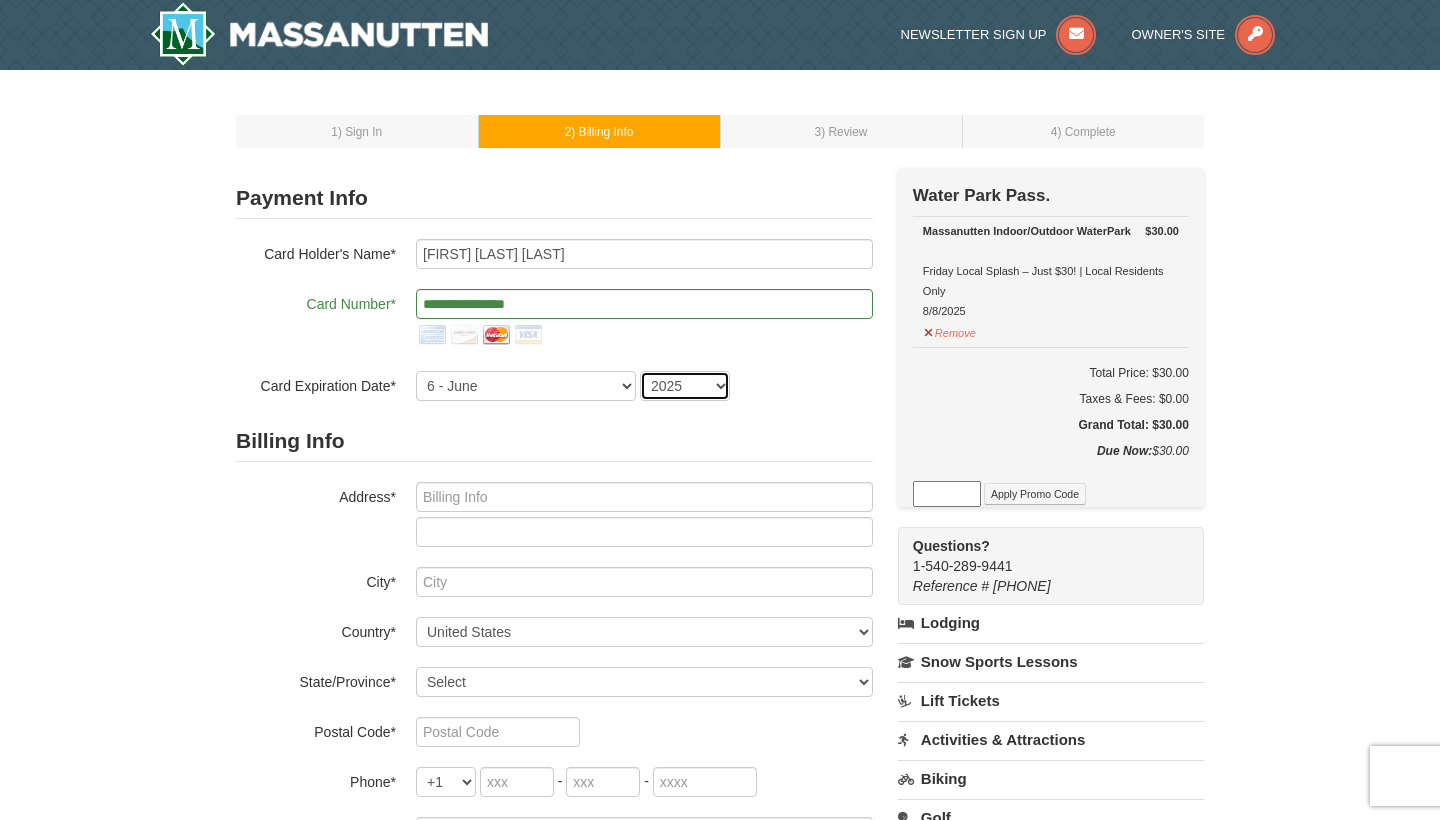 select on "2027" 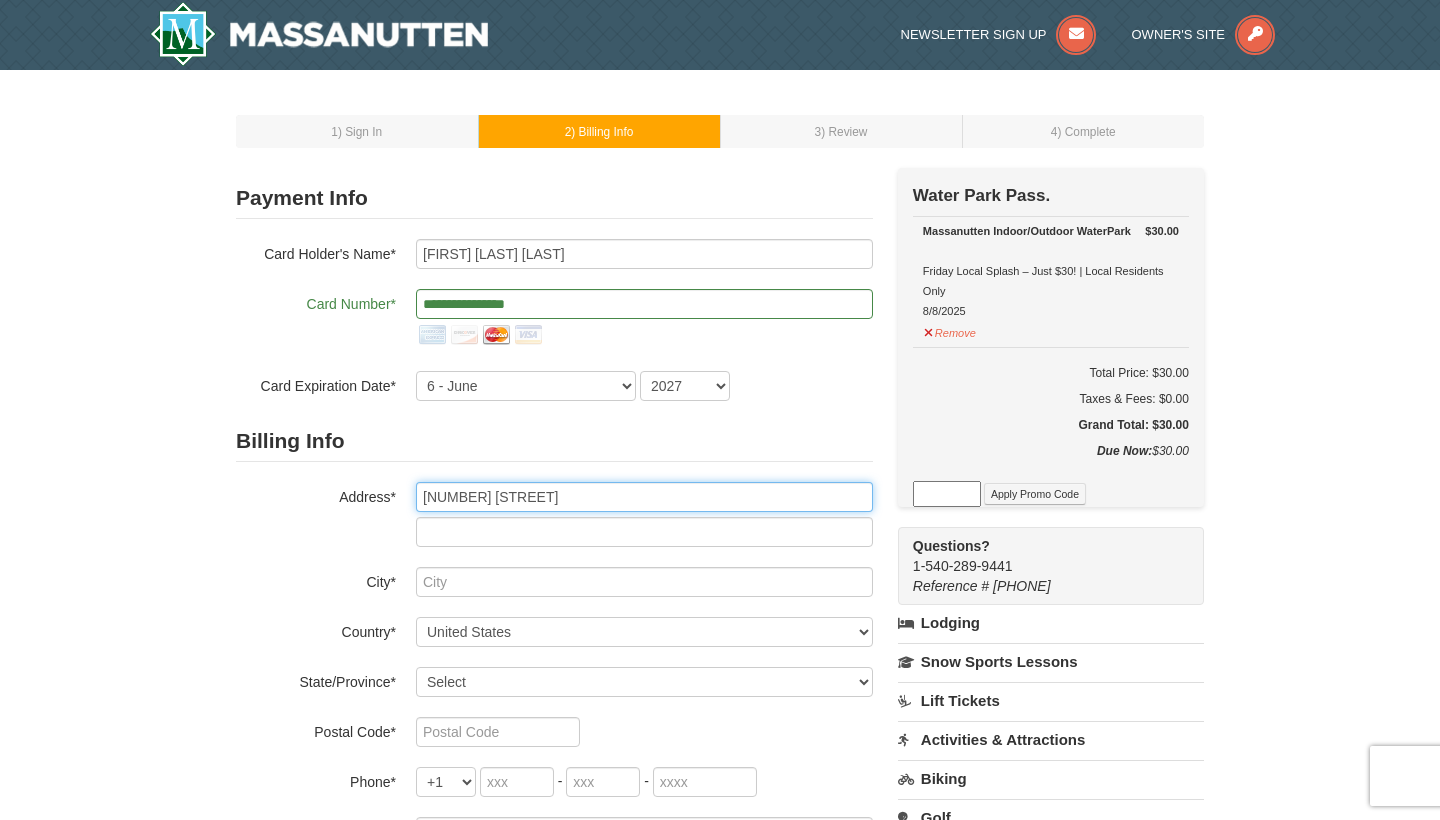 type on "[NUMBER] [STREET]" 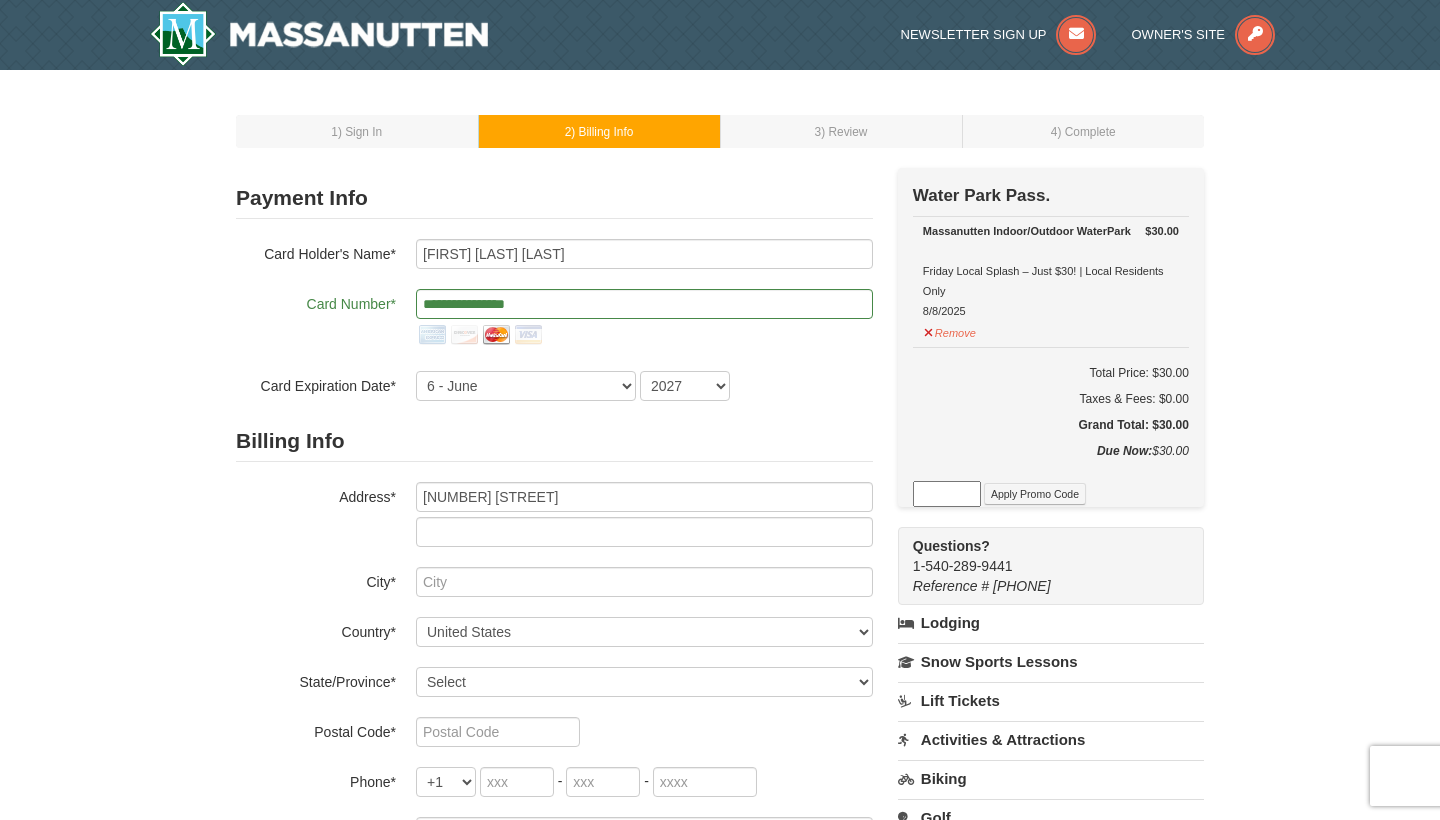 click on "Billing Info
Address*
[NUMBER] [STREET]
City*
Country*
----- Select ------ [COUNTRY] [COUNTRY] [COUNTRY] [COUNTRY] [COUNTRY] [COUNTRY] [COUNTRY] [COUNTRY] [COUNTRY] [COUNTRY] [COUNTRY] [COUNTRY] [COUNTRY] [COUNTRY] [COUNTRY] [COUNTRY] [COUNTRY] [COUNTRY] [COUNTRY] [COUNTRY] [COUNTRY] [COUNTRY] [COUNTRY] [COUNTRY] [COUNTRY] [COUNTRY] [COUNTRY] [COUNTRY] [COUNTRY] [COUNTRY] [COUNTRY] [COUNTRY] [COUNTRY] [COUNTRY] [COUNTRY] [COUNTRY] [COUNTRY] [COUNTRY] [COUNTRY] [COUNTRY] [COUNTRY] [COUNTRY] [COUNTRY] [COUNTRY] [COUNTRY] [COUNTRY] [COUNTRY] [COUNTRY] [COUNTRY] [COUNTRY] [COUNTRY] [COUNTRY] [COUNTRY] [COUNTRY] [COUNTRY] [COUNTRY] [COUNTRY] [COUNTRY] [COUNTRY] [COUNTRY] [COUNTRY] [COUNTRY] [COUNTRY] [COUNTRY] [COUNTRY] [COUNTRY] [COUNTRY] [COUNTRY] [COUNTRY] [COUNTRY] [COUNTRY] [COUNTRY] [COUNTRY] [COUNTRY] [COUNTRY] [COUNTRY] [COUNTRY] [COUNTRY] [COUNTRY] [COUNTRY] [COUNTRY] [COUNTRY] [COUNTRY] [COUNTRY] [COUNTRY] [COUNTRY] [COUNTRY] [COUNTRY] [COUNTRY] [COUNTRY] [COUNTRY] [COUNTRY] [COUNTRY] [COUNTRY] [COUNTRY] [COUNTRY] [COUNTRY] [COUNTRY] [COUNTRY] [COUNTRY] [COUNTRY] [COUNTRY] [COUNTRY] [COUNTRY] [COUNTRY] [COUNTRY] [COUNTRY] [COUNTRY] [COUNTRY] [COUNTRY] [COUNTRY] [COUNTRY] [COUNTRY] [COUNTRY] [COUNTRY] [COUNTRY] [COUNTRY] [COUNTRY] [COUNTRY] [COUNTRY] [COUNTRY] [COUNTRY] [COUNTRY] [COUNTRY] [COUNTRY] [COUNTRY] [COUNTRY] [COUNTRY] [COUNTRY] [COUNTRY] [COUNTRY] [COUNTRY] [COUNTRY] [COUNTRY] [COUNTRY] [COUNTRY] [COUNTRY] [COUNTRY] [COUNTRY] [COUNTRY] [COUNTRY] [COUNTRY] [COUNTRY] [COUNTRY] [COUNTRY] [COUNTRY] [COUNTRY] [COUNTRY] [COUNTRY] [COUNTRY] [COUNTRY] [COUNTRY] [COUNTRY] [COUNTRY] [COUNTRY] [COUNTRY] [COUNTRY] [COUNTRY] [COUNTRY] [COUNTRY] [COUNTRY] [COUNTRY] [COUNTRY] [COUNTRY] [COUNTRY] [COUNTRY] [COUNTRY] [COUNTRY] [COUNTRY] [COUNTRY] [COUNTRY] [COUNTRY] [COUNTRY] [COUNTRY] [COUNTRY] [COUNTRY] [COUNTRY] [COUNTRY] [COUNTRY] [COUNTRY] [COUNTRY] [COUNTRY] [COUNTRY] [COUNTRY] [COUNTRY] [COUNTRY] [COUNTRY] [COUNTRY] [COUNTRY] [COUNTRY] [COUNTRY] [COUNTRY] [COUNTRY] [COUNTRY] [COUNTRY] [COUNTRY] [COUNTRY] [COUNTRY] [COUNTRY] [COUNTRY] [COUNTRY] [COUNTRY] [COUNTRY] [COUNTRY] [COUNTRY] [COUNTRY] [COUNTRY] [COUNTRY] [COUNTRY] [COUNTRY] [COUNTRY] [COUNTRY] [COUNTRY] [COUNTRY] [COUNTRY] [COUNTRY] [COUNTRY] [COUNTRY] [COUNTRY] [COUNTRY] [COUNTRY] [COUNTRY] [COUNTRY] [COUNTRY] [COUNTRY] [COUNTRY] [COUNTRY] [COUNTRY] [COUNTRY] [COUNTRY] [COUNTRY] [COUNTRY] [COUNTRY] [COUNTRY] [COUNTRY] [COUNTRY] [COUNTRY] [COUNTRY] [COUNTRY] [COUNTRY] [COUNTRY] [COUNTRY] [COUNTRY] [COUNTRY] [COUNTRY] [COUNTRY] [COUNTRY] [COUNTRY] [COUNTRY] [COUNTRY] [COUNTRY] [COUNTRY] [COUNTRY] [COUNTRY] [COUNTRY] [COUNTRY] [COUNTRY] [COUNTRY] [COUNTRY] [COUNTRY] [COUNTRY] [COUNTRY] [COUNTRY] [COUNTRY] [COUNTRY] [COUNTRY] [COUNTRY] [COUNTRY] [COUNTRY] [COUNTRY] [COUNTRY] [COUNTRY] [COUNTRY] [COUNTRY] [COUNTRY] [COUNTRY] [COUNTRY] [COUNTRY] [COUNTRY] [COUNTRY] [COUNTRY] [COUNTRY] [COUNTRY] [COUNTRY] [COUNTRY] [COUNTRY] [COUNTRY] [COUNTRY] [COUNTRY] [COUNTRY] [COUNTRY] [COUNTRY] [COUNTRY] [COUNTRY] [COUNTRY] [COUNTRY] [COUNTRY] [COUNTRY] [COUNTRY] [COUNTRY] [COUNTRY] [COUNTRY] [COUNTRY] [COUNTRY] [COUNTRY] [COUNTRY] [COUNTRY] [COUNTRY] [COUNTRY] [COUNTRY] [COUNTRY] [COUNTRY] [COUNTRY] [COUNTRY] [COUNTRY] [COUNTRY] [COUNTRY] [COUNTRY] [COUNTRY] [COUNTRY] [COUNTRY] [COUNTRY] [COUNTRY] [COUNTRY] [COUNTRY] [COUNTRY] [COUNTRY] [COUNTRY] [COUNTRY] [COUNTRY] [COUNTRY] [COUNTRY] [COUNTRY] [COUNTRY] [COUNTRY] [COUNTRY] [COUNTRY] [COUNTRY] [COUNTRY] [COUNTRY] [COUNTRY] [COUNTRY] [COUNTRY] [COUNTRY] [COUNTRY] [COUNTRY] [COUNTRY] [COUNTRY] [COUNTRY] [COUNTRY] [COUNTRY] [COUNTRY] [COUNTRY] [COUNTRY] [COUNTRY] [COUNTRY] [COUNTRY] [COUNTRY] [COUNTRY] [COUNTRY] [COUNTRY] [COUNTRY] [COUNTRY] [COUNTRY] [COUNTRY] [COUNTRY] [COUNTRY] [COUNTRY] [COUNTRY] [COUNTRY] [COUNTRY] [COUNTRY] [COUNTRY] [COUNTRY] [COUNTRY] [COUNTRY] [COUNTRY] [COUNTRY] [COUNTRY] [COUNTRY] [COUNTRY] [COUNTRY] [COUNTRY] [COUNTRY] [COUNTRY] [COUNTRY] [COUNTRY] [COUNTRY] [COUNTRY] [COUNTRY] [COUNTRY] [COUNTRY] [COUNTRY] [COUNTRY] [COUNTRY] [COUNTRY] [COUNTRY] [COUNTRY] [COUNTRY] [COUNTRY] [COUNTRY] [COUNTRY] [COUNTRY] [COUNTRY] [COUNTRY] [COUNTRY] [COUNTRY] [COUNTRY] [COUNTRY] [COUNTRY] [COUNTRY] [COUNTRY] [COUNTRY] [COUNTRY] [COUNTRY] [COUNTRY] [COUNTRY] [COUNTRY] [COUNTRY] [COUNTRY] [COUNTRY] [COUNTRY] [COUNTRY] [COUNTRY] [COUNTRY] [COUNTRY] [COUNTRY] [COUNTRY] [COUNTRY] [COUNTRY] [COUNTRY] [COUNTRY] [COUNTRY] [COUNTRY] [COUNTRY] [COUNTRY] [COUNTRY] [COUNTRY] [COUNTRY] [COUNTRY] [COUNTRY] [COUNTRY] [COUNTRY] [COUNTRY] [COUNTRY] [COUNTRY] [COUNTRY] [COUNTRY] [COUNTRY] [COUNTRY] [COUNTRY] [COUNTRY] [COUNTRY] [COUNTRY] [COUNTRY] [COUNTRY] [COUNTRY] [COUNTRY] [COUNTRY] [COUNTRY] [COUNTRY] [COUNTRY] [COUNTRY] [COUNTRY] [COUNTRY] [COUNTRY] [COUNTRY] [COUNTRY] [COUNTRY] [COUNTRY] [COUNTRY] [COUNTRY] [COUNTRY] [COUNTRY] [COUNTRY] [COUNTRY] [COUNTRY] [COUNTRY] [COUNTRY] [COUNTRY] [COUNTRY] [COUNTRY] [COUNTRY] [COUNTRY] [COUNTRY] [COUNTRY] [COUNTRY] [COUNTRY] [COUNTRY] [COUNTRY] [COUNTRY] [COUNTRY] [COUNTRY] [COUNTRY] [COUNTRY] [COUNTRY] [COUNTRY] [COUNTRY] [COUNTRY] [COUNTRY] [COUNTRY] [COUNTRY] [COUNTRY] [COUNTRY] [COUNTRY] [COUNTRY] [COUNTRY] [COUNTRY] [COUNTRY] [COUNTRY] [COUNTRY] [COUNTRY] [COUNTRY] [COUNTRY] [COUNTRY] [COUNTRY] [COUNTRY] [COUNTRY] [COUNTRY] [COUNTRY] [COUNTRY] [COUNTRY] [COUNTRY] [COUNTRY] [COUNTRY] [COUNTRY] [COUNTRY] [COUNTRY] [COUNTRY] [COUNTRY] [COUNTRY] [COUNTRY] [COUNTRY] [COUNTRY] [COUNTRY] [COUNTRY] [COUNTRY] [COUNTRY] [COUNTRY] [COUNTRY] [COUNTRY] [COUNTRY] [COUNTRY] [COUNTRY] [COUNTRY] [COUNTRY] [COUNTRY] [COUNTRY] [COUNTRY] [COUNTRY] [COUNTRY] [COUNTRY] [COUNTRY] [COUNTRY] [COUNTRY] [COUNTRY] [COUNTRY] [COUNTRY] [COUNTRY] [COUNTRY] [COUNTRY] [COUNTRY] [COUNTRY] [COUNTRY] [COUNTRY] [COUNTRY] [COUNTRY] [COUNTRY] [COUNTRY] [COUNTRY] [Bermuda] [Bhutan] [Bolivia] [Bosnia and Herzegovina] [Botswana] [Bouvet Island] [Brazil] [British Indian Ocean Territory] [Brunei Darussalam] [Bulgaria] [Burkina Faso] [Burundi] [Cambodia] [Cameroon] [Canada] [Cape Verde] [Cayman Islands] [Central African Republic] [Chad] [Chile] [China] [Christmas Island] [Cocos (Keeling) Islands] [Colombia] [Comoros] [Congo] [Costa Rica]" at bounding box center [554, 634] 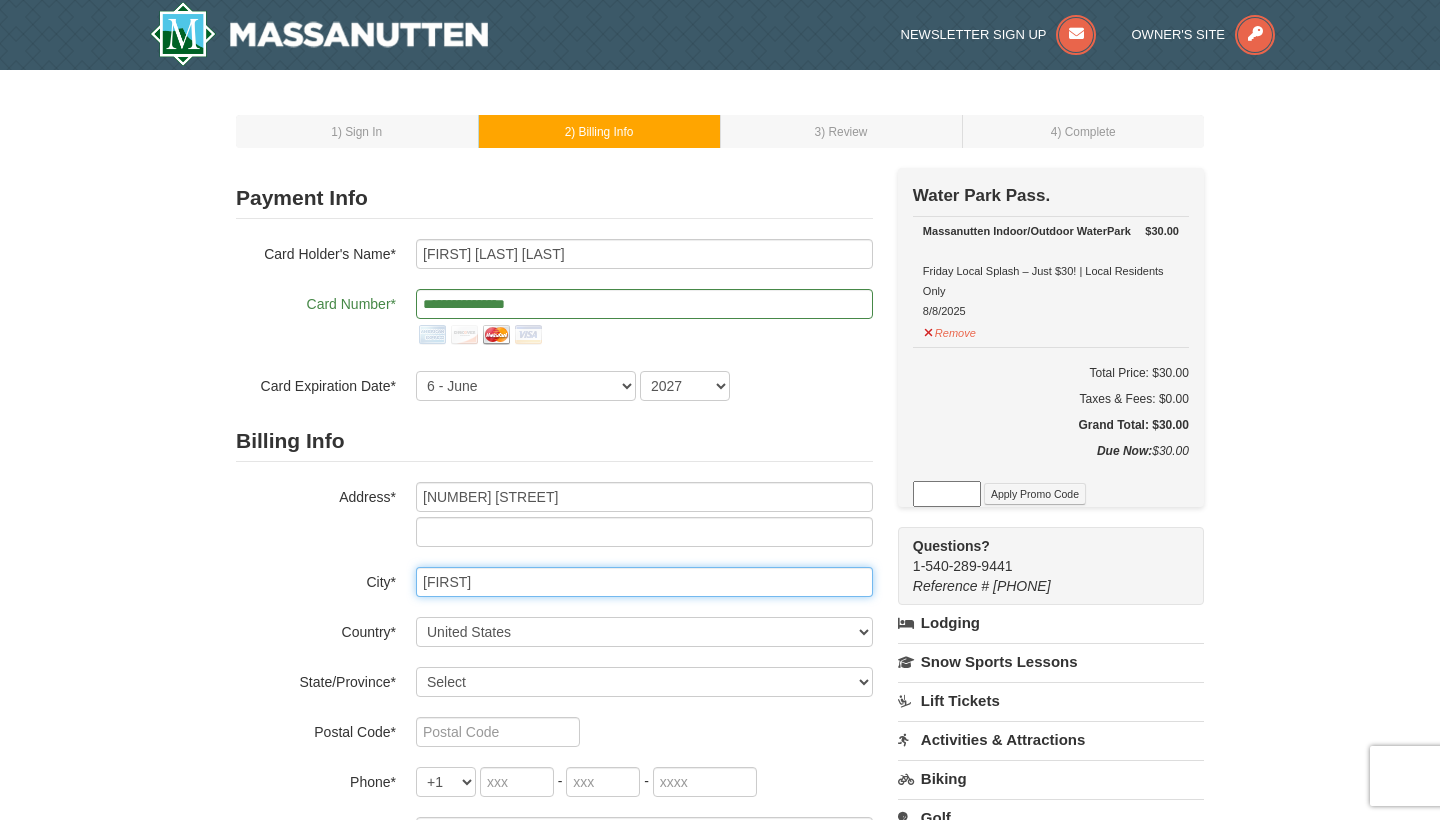 type on "[FIRST]" 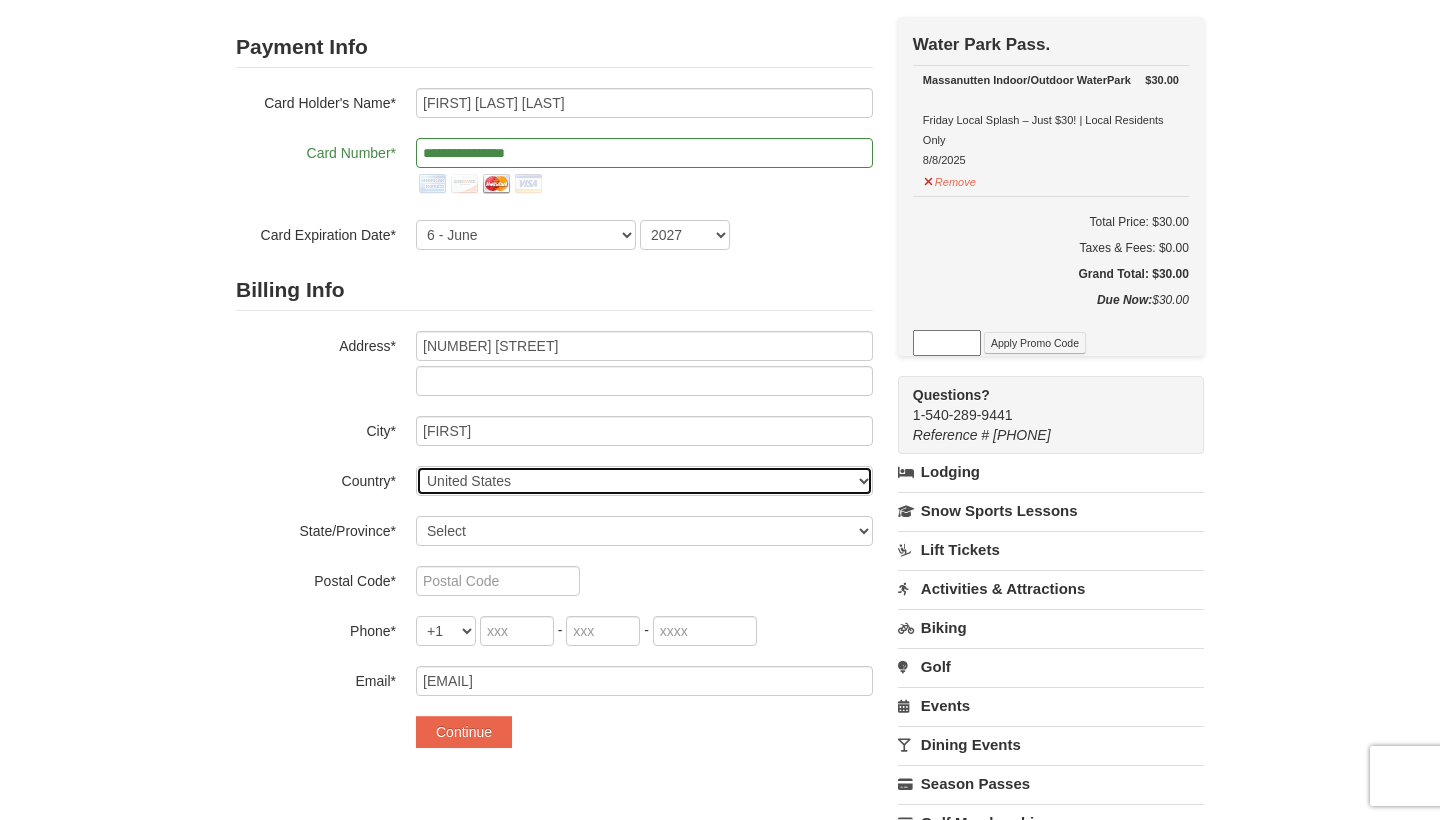 scroll, scrollTop: 207, scrollLeft: 0, axis: vertical 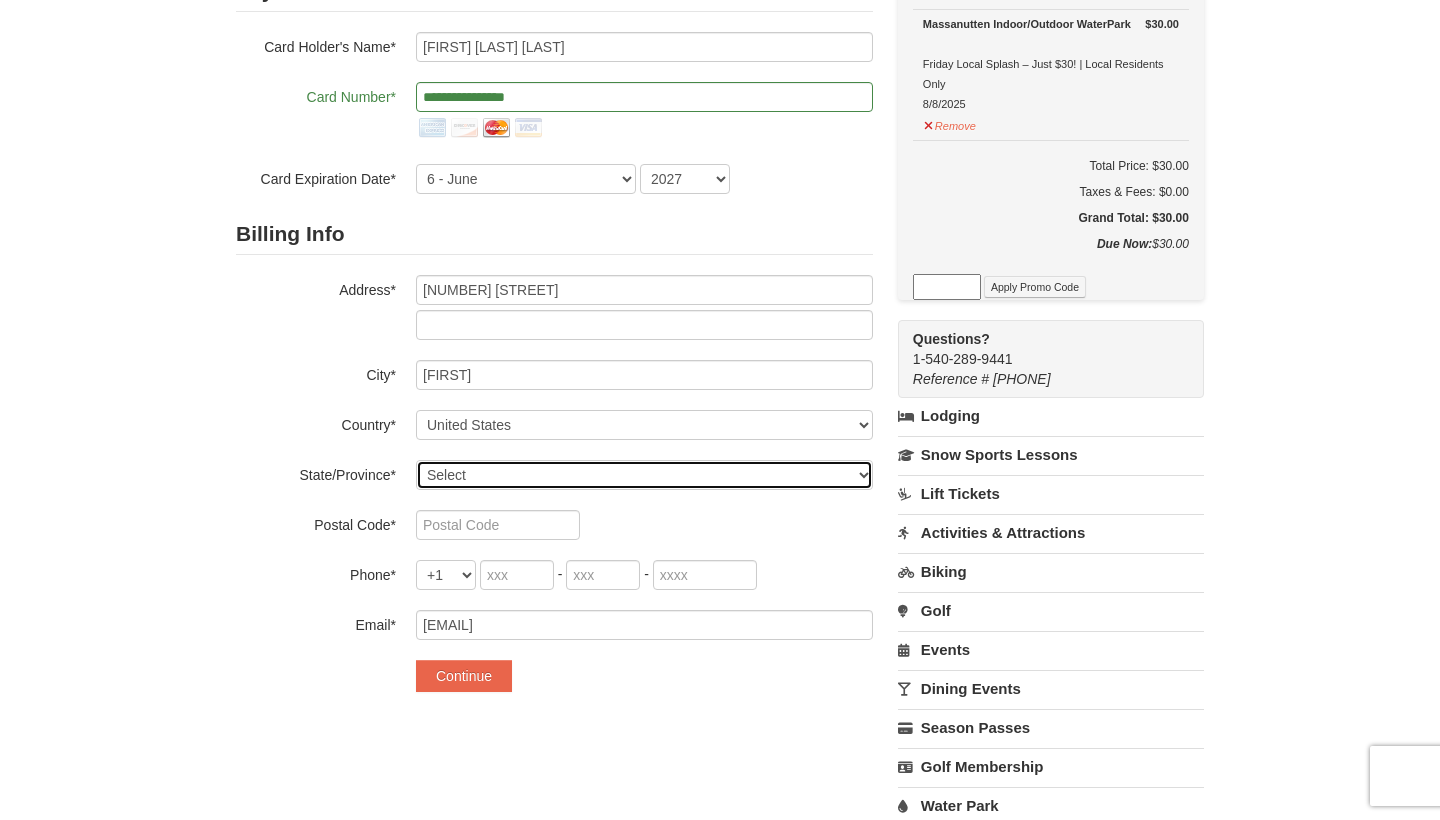select on "VA" 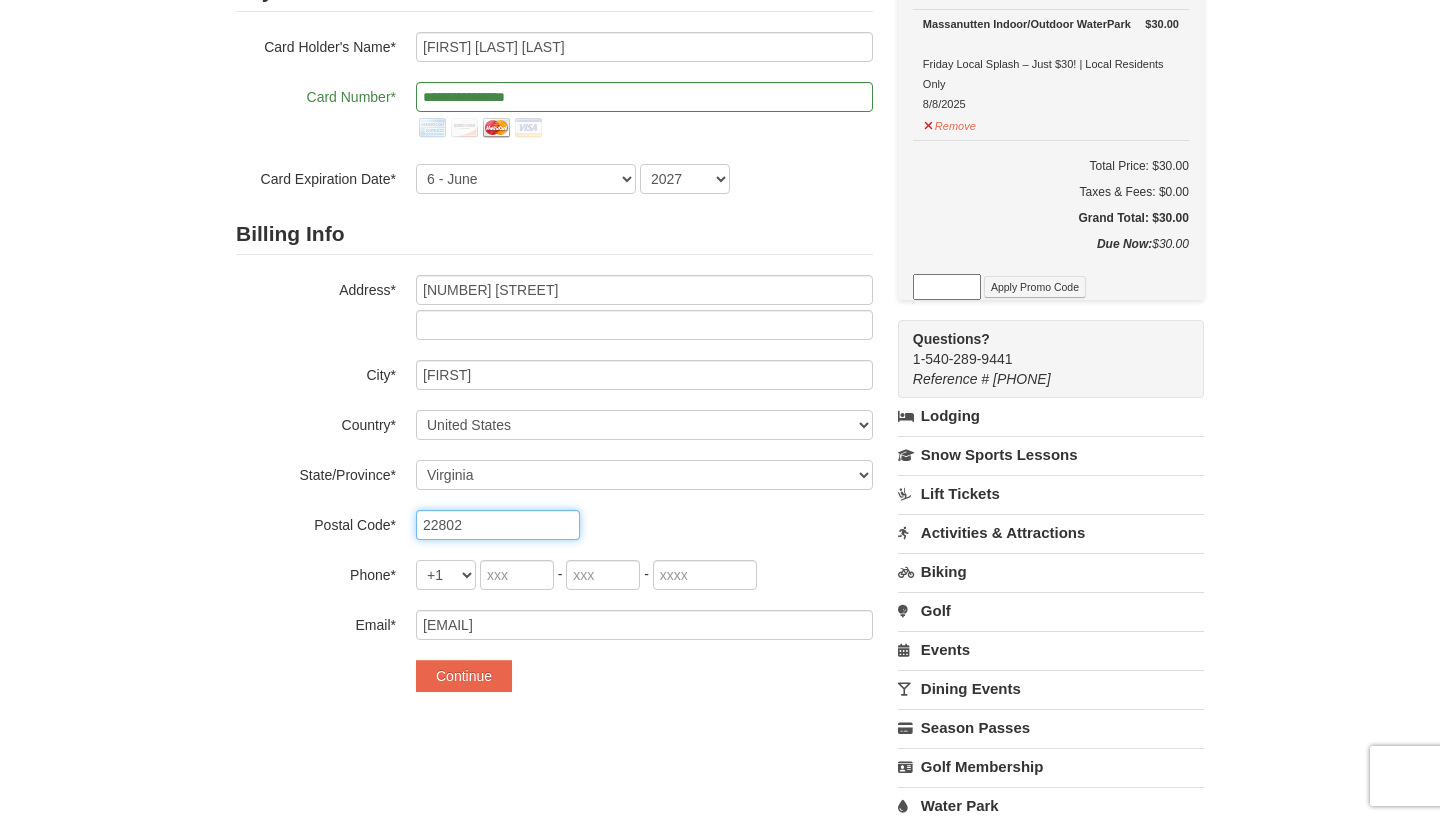 type on "22802" 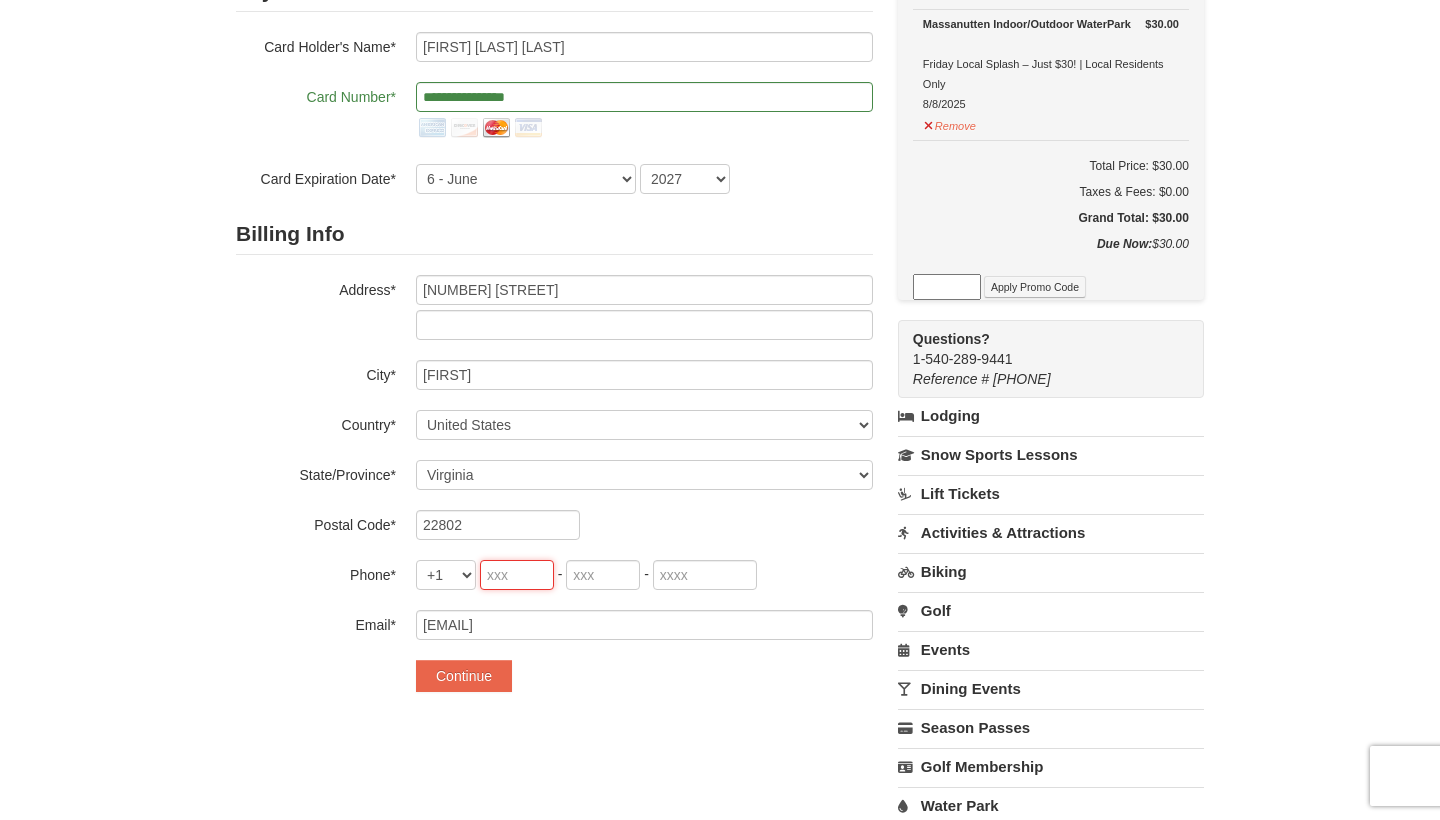 click at bounding box center [517, 575] 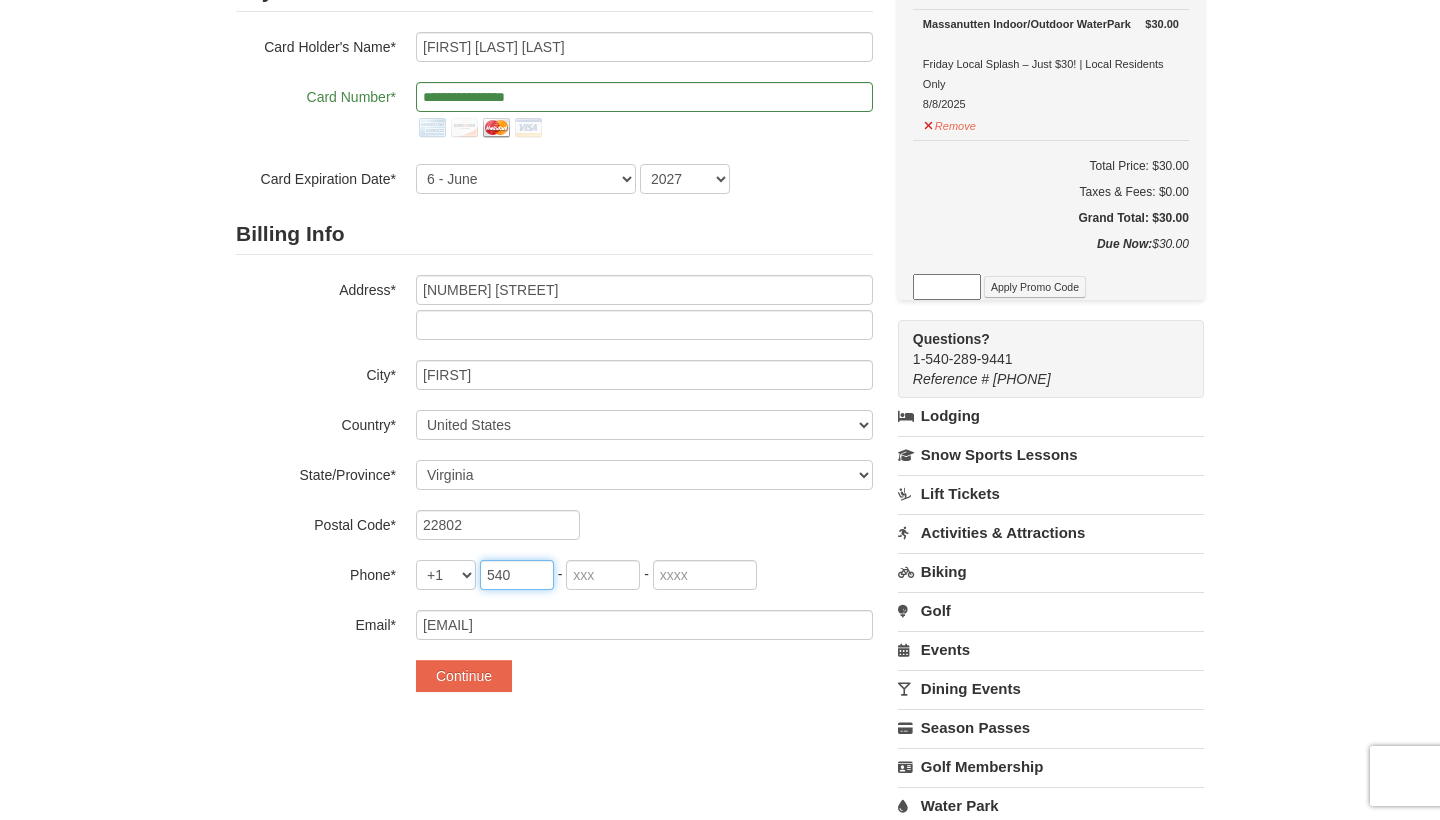 type on "540" 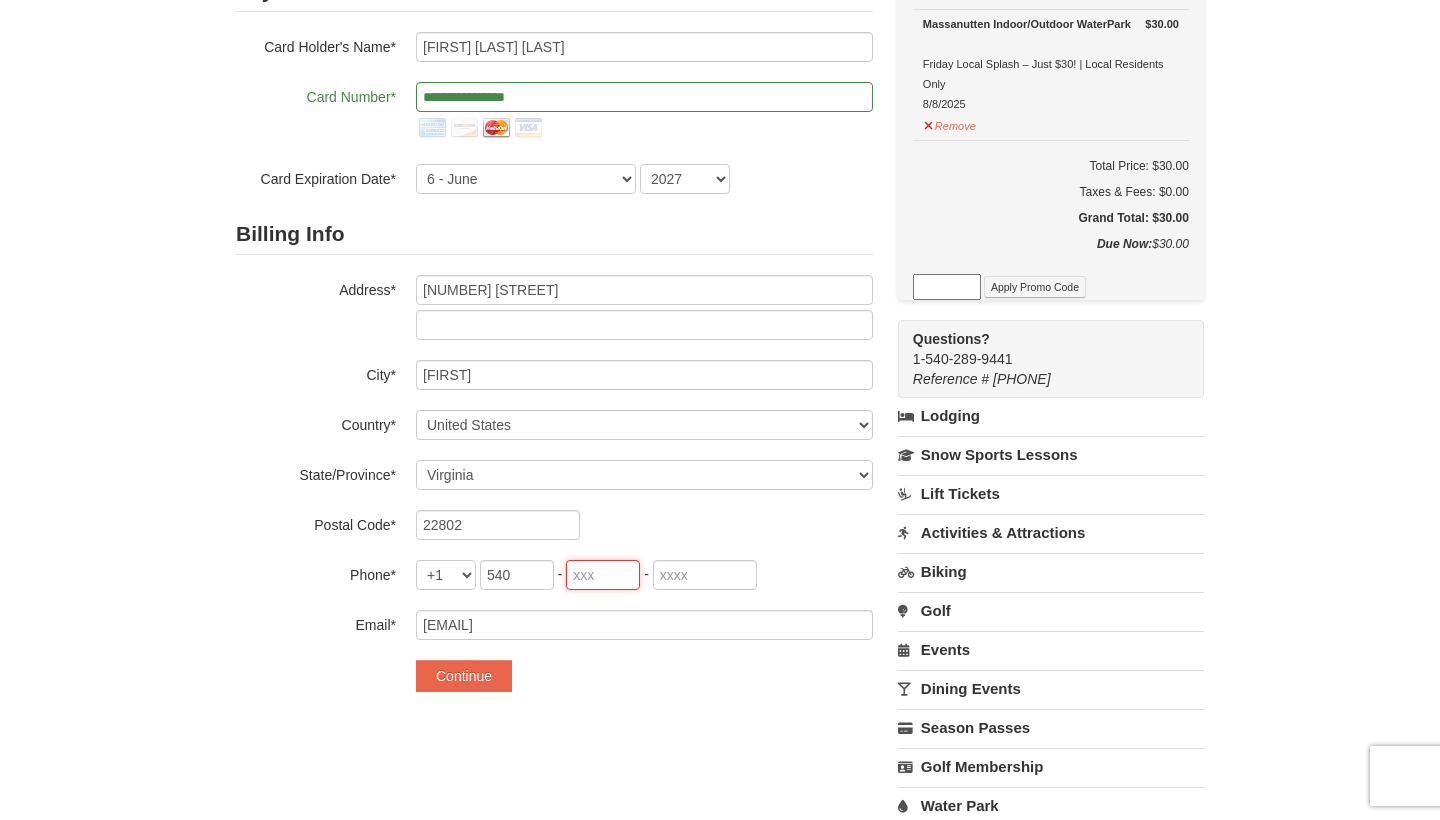 click at bounding box center [603, 575] 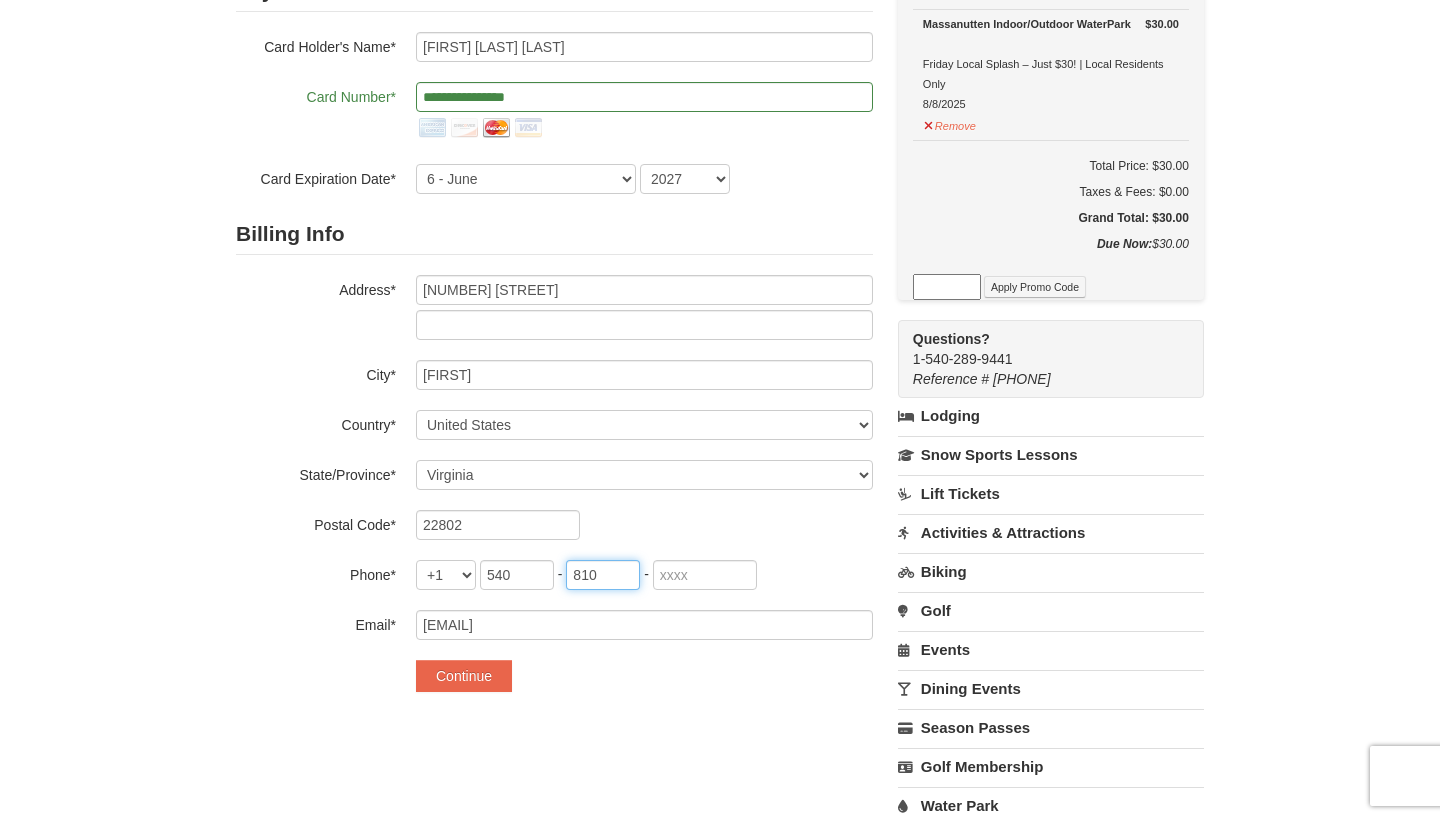type on "810" 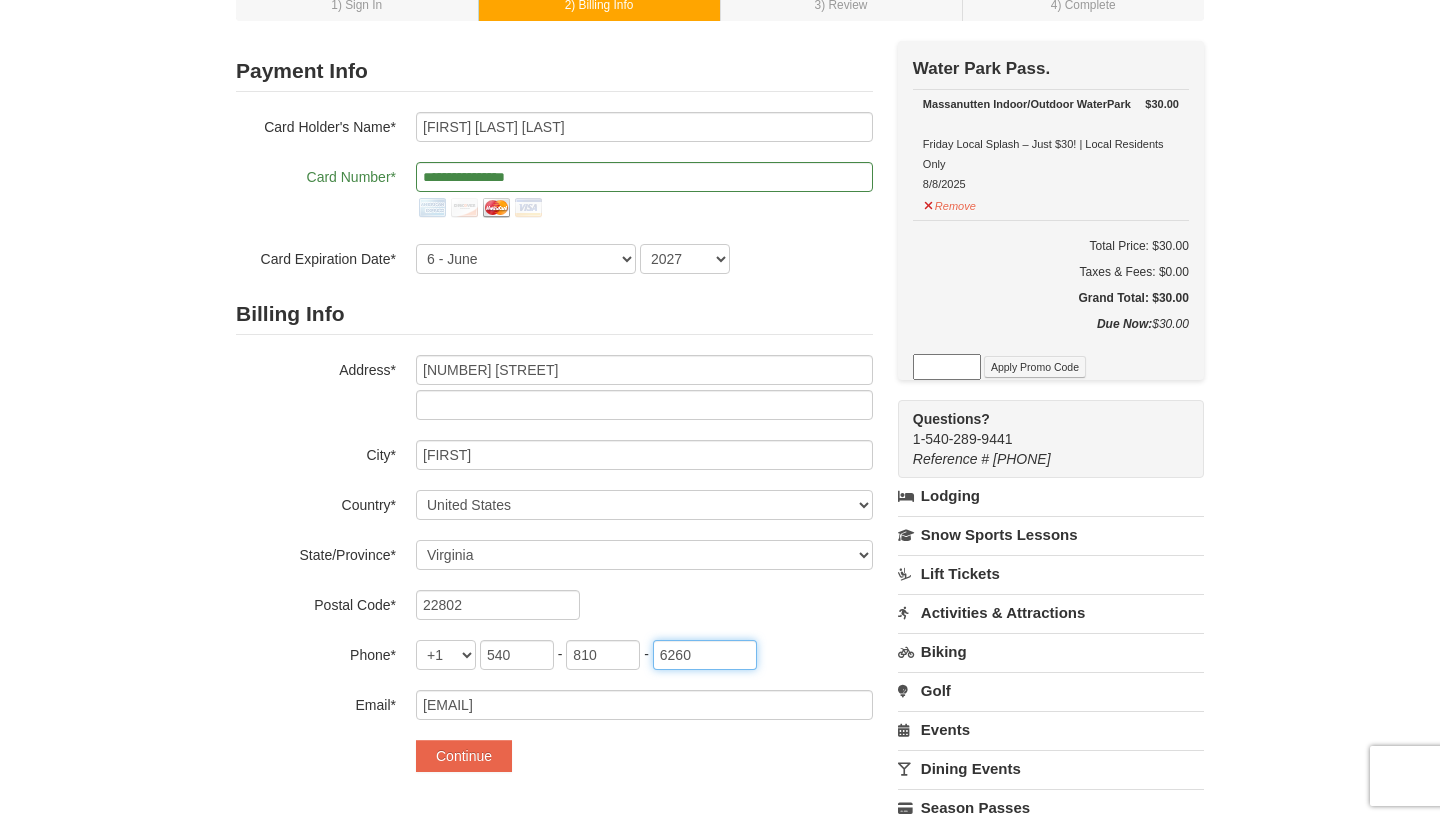 scroll, scrollTop: 114, scrollLeft: 0, axis: vertical 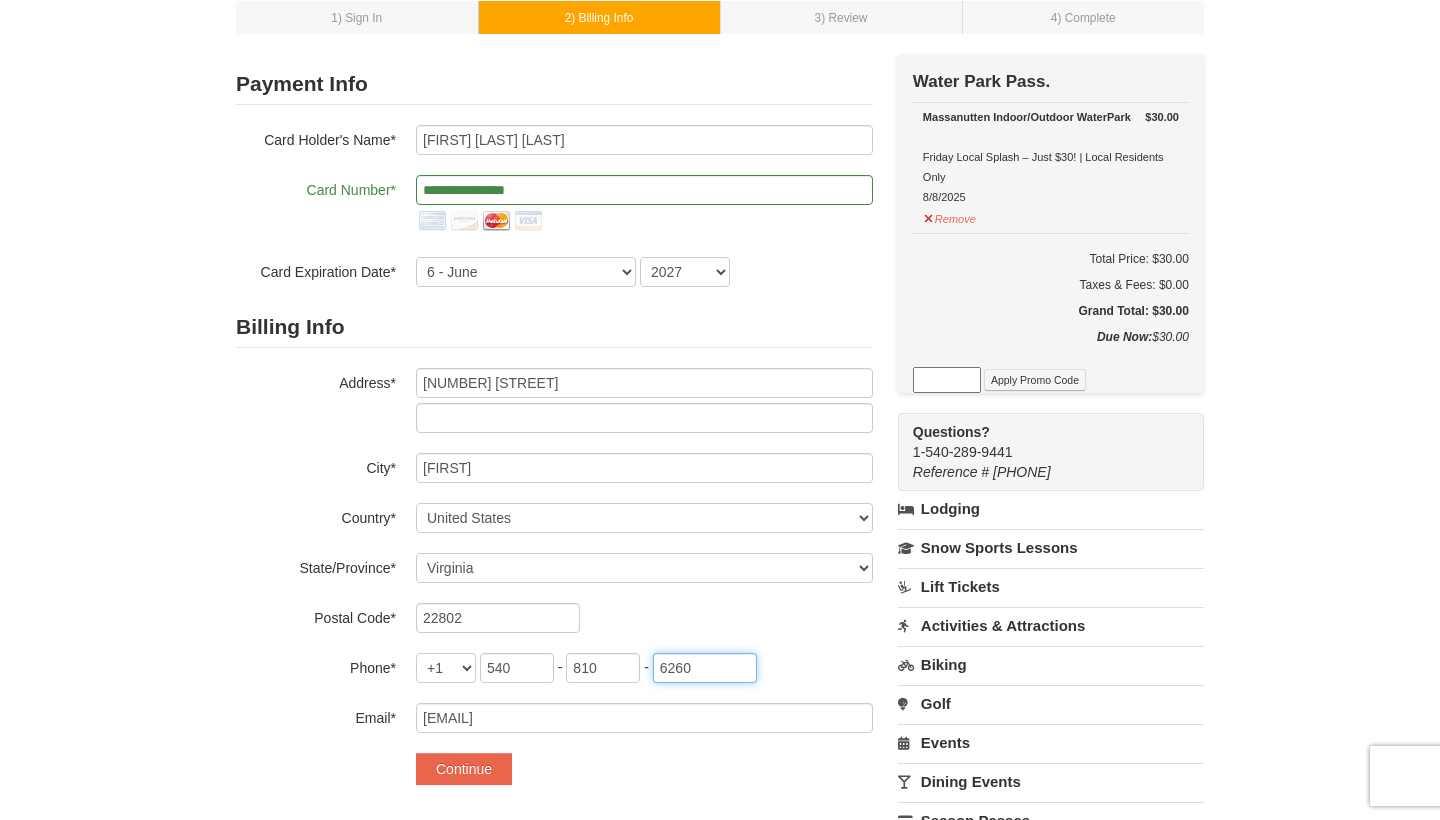 type on "6260" 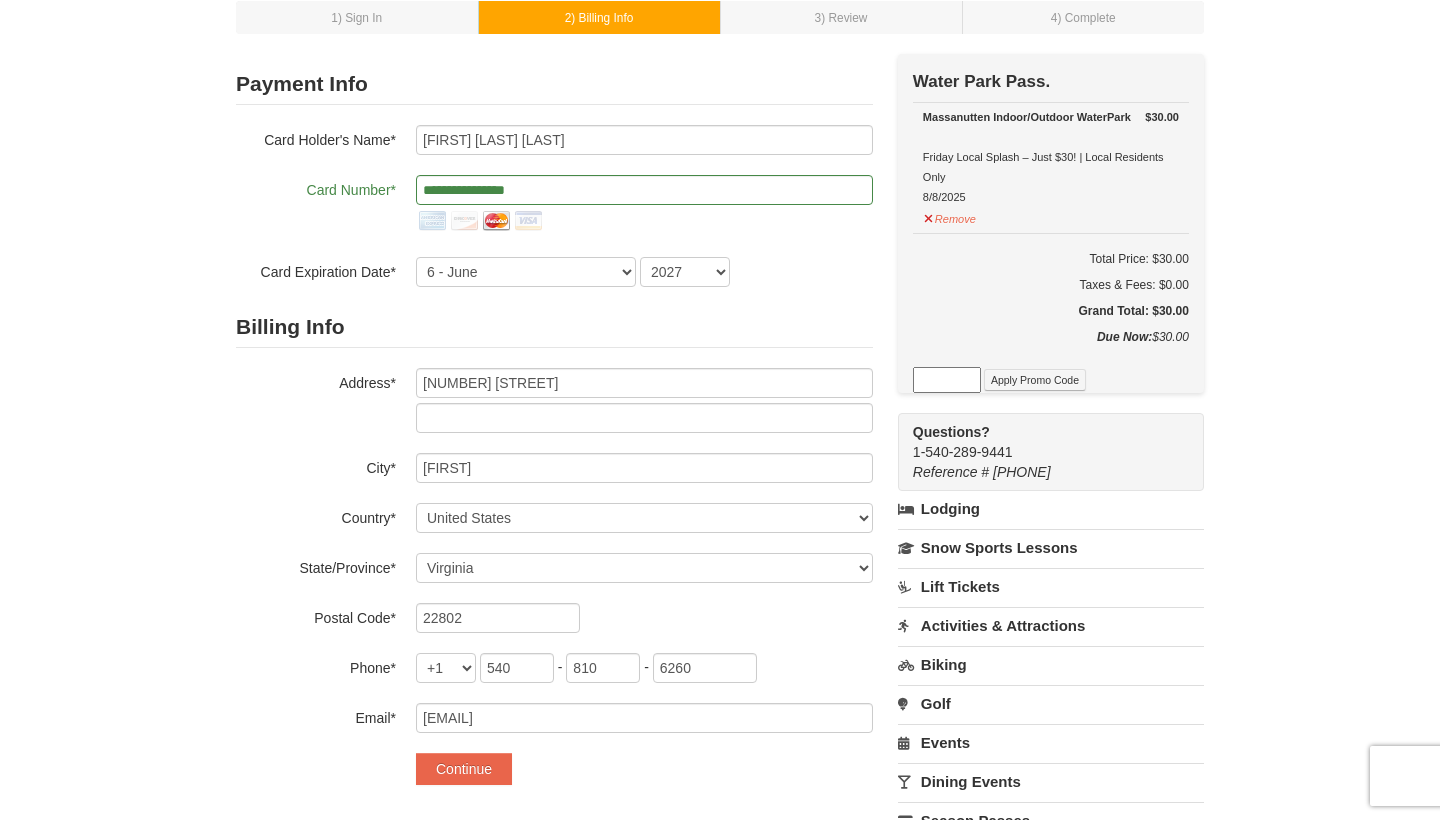 click on "**********" at bounding box center [554, 429] 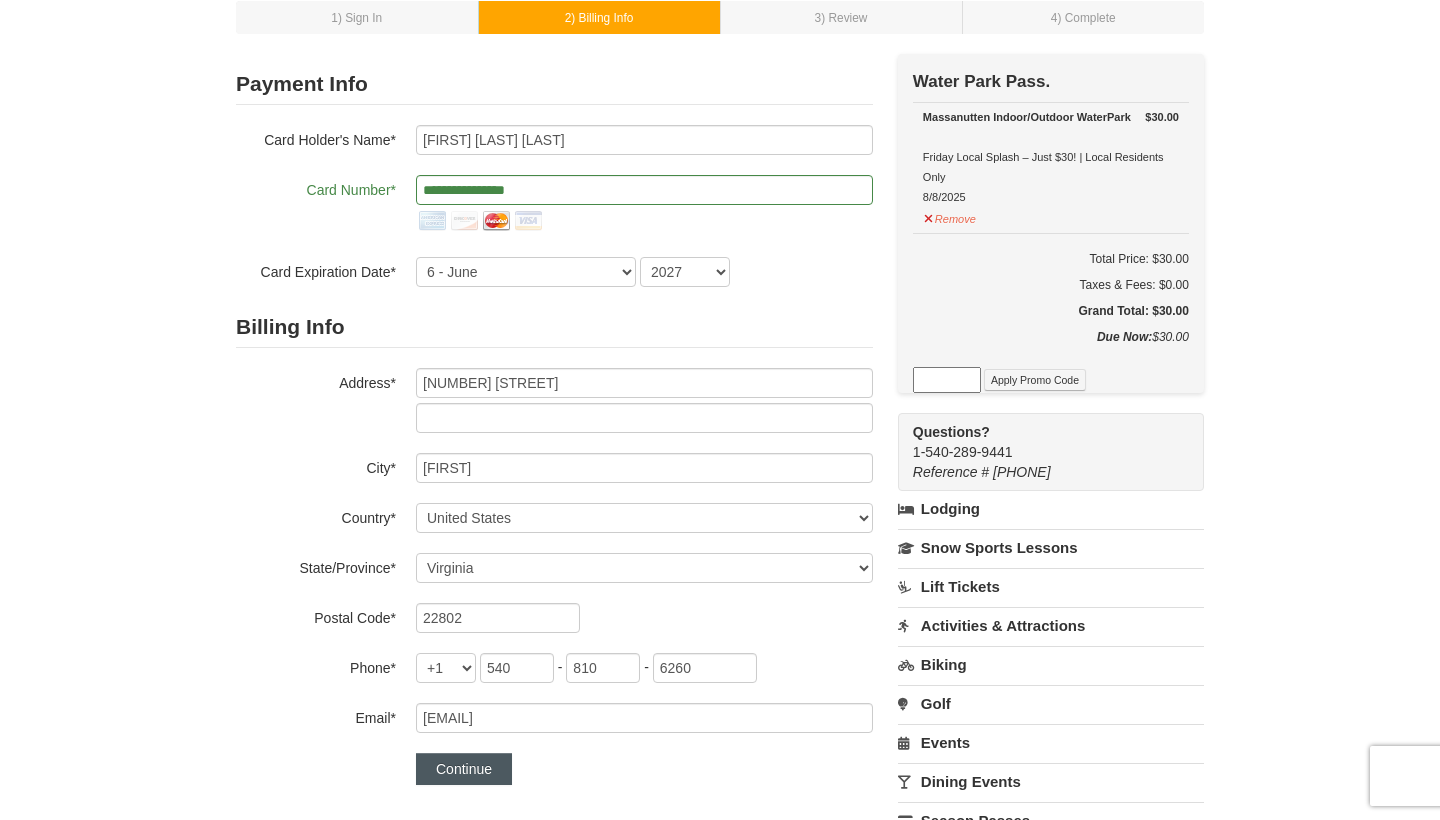 click on "Continue" at bounding box center (464, 769) 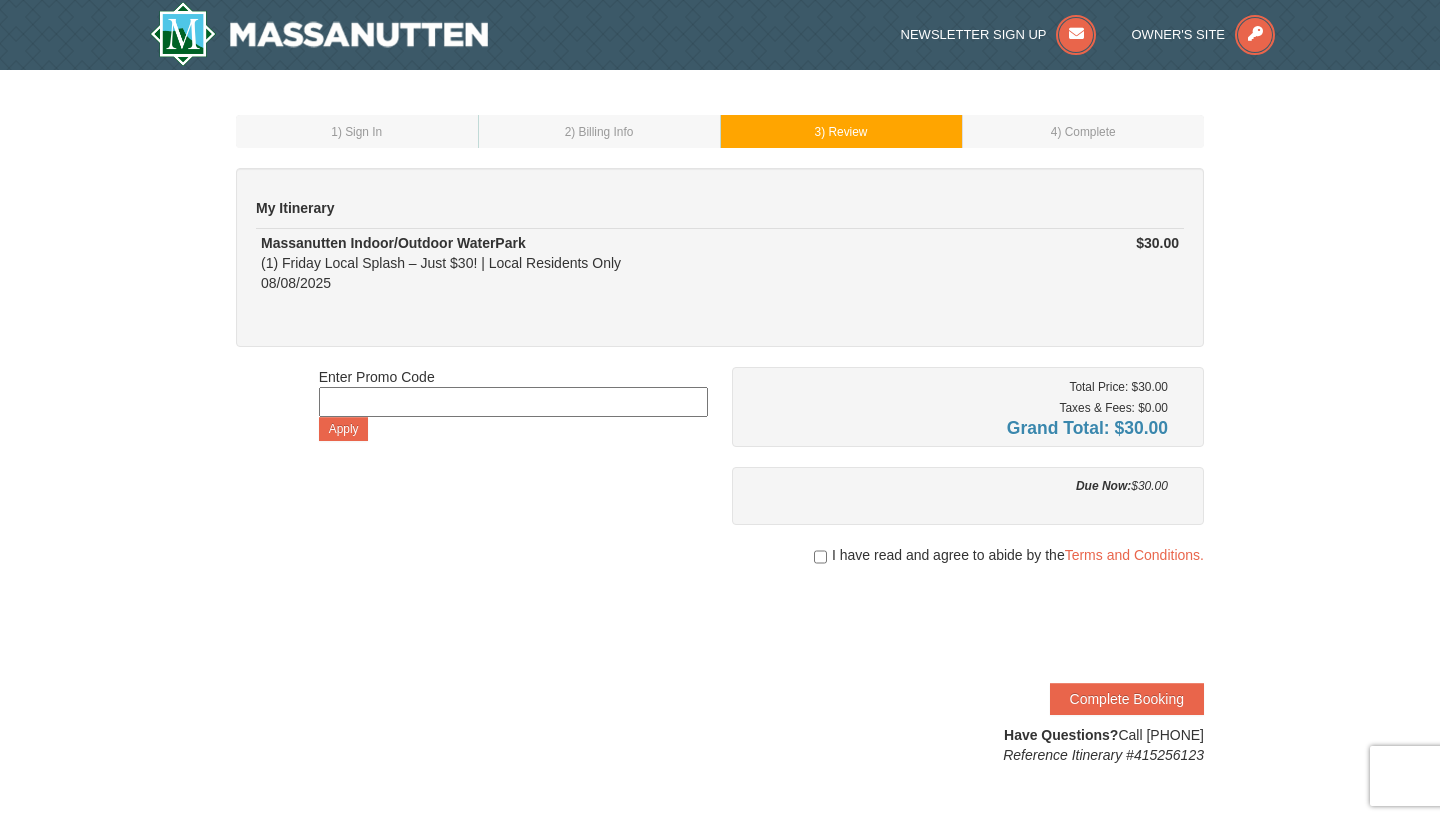 scroll, scrollTop: 0, scrollLeft: 0, axis: both 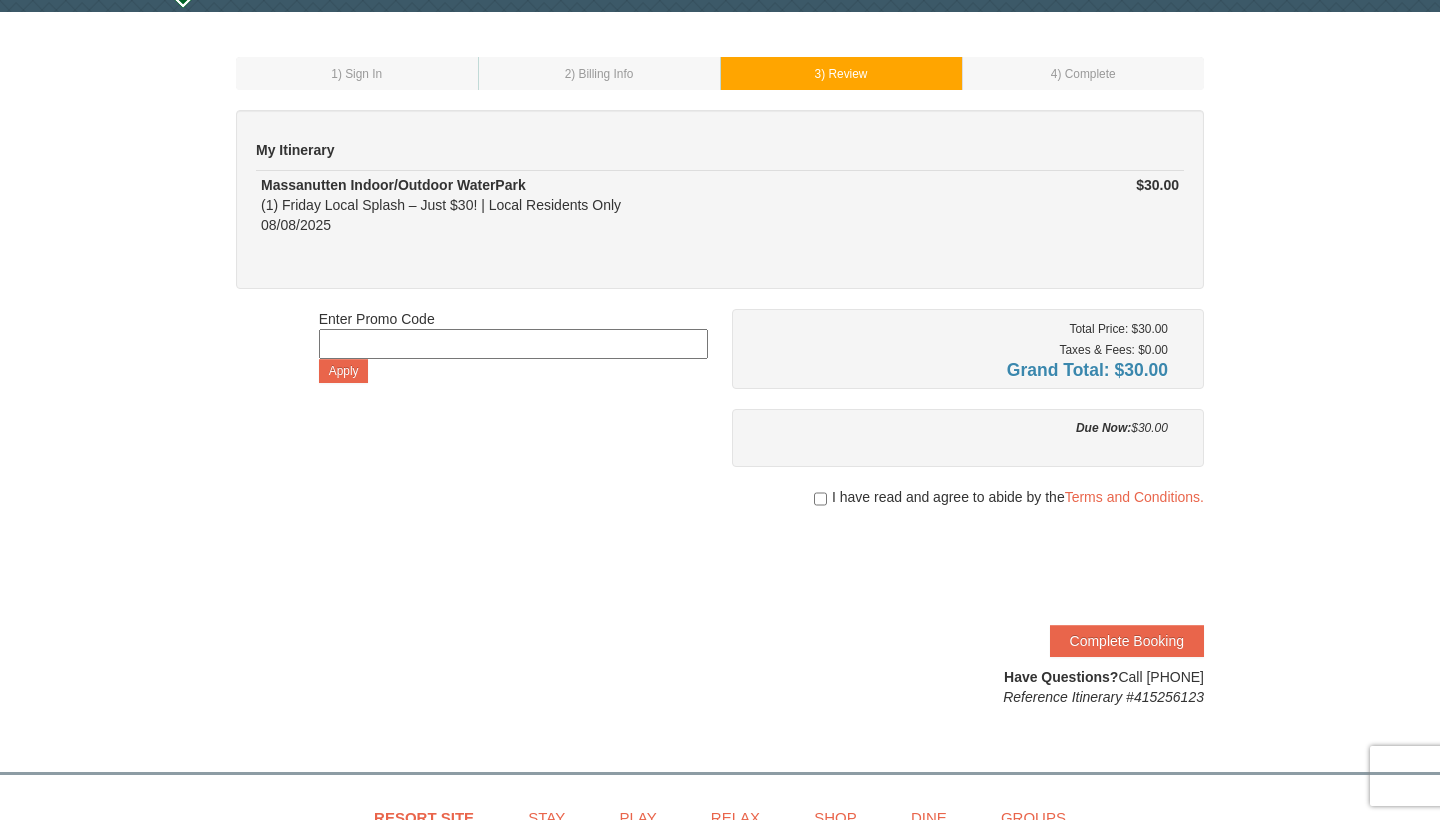 click at bounding box center (968, 517) 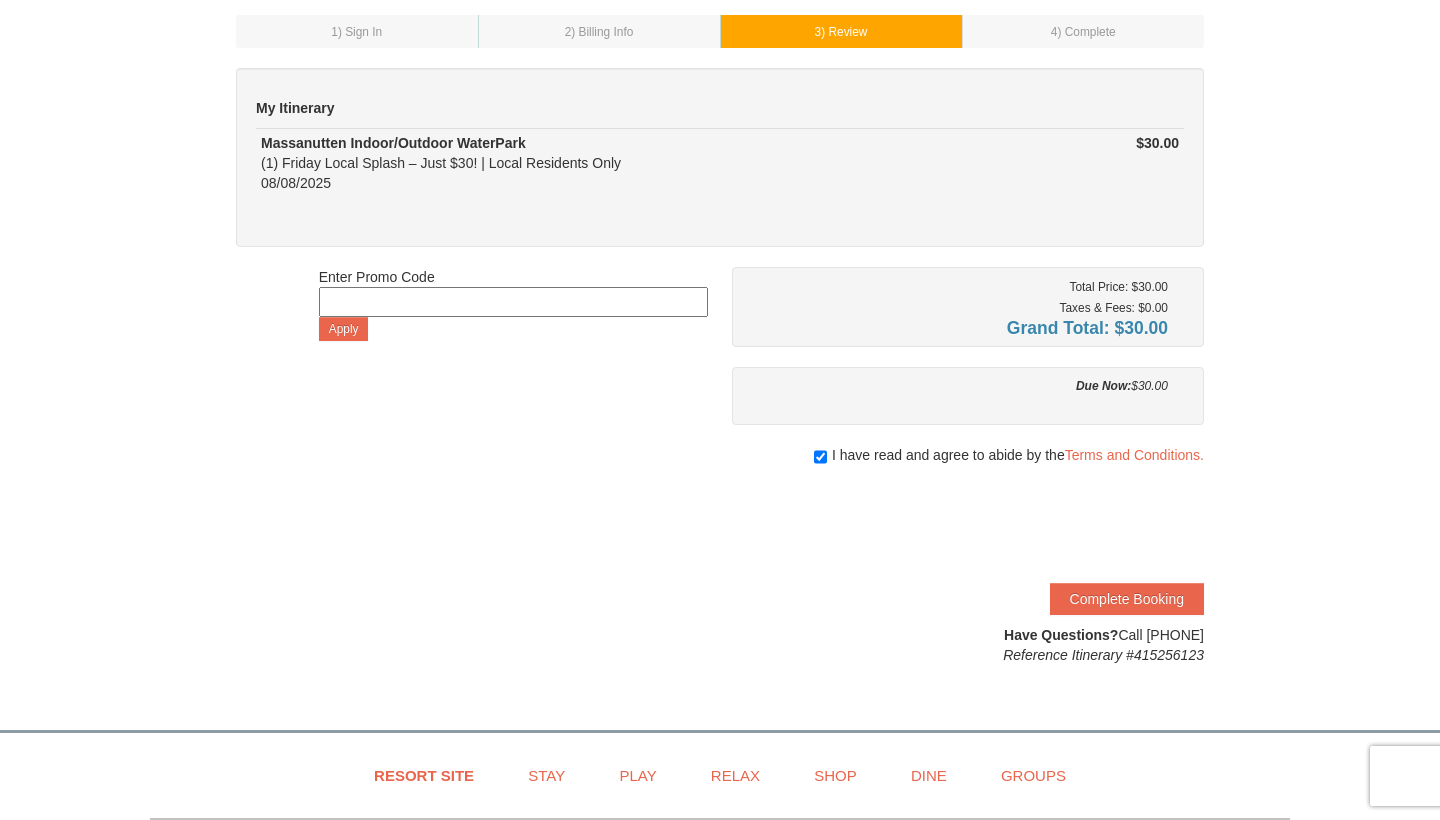scroll, scrollTop: 103, scrollLeft: 0, axis: vertical 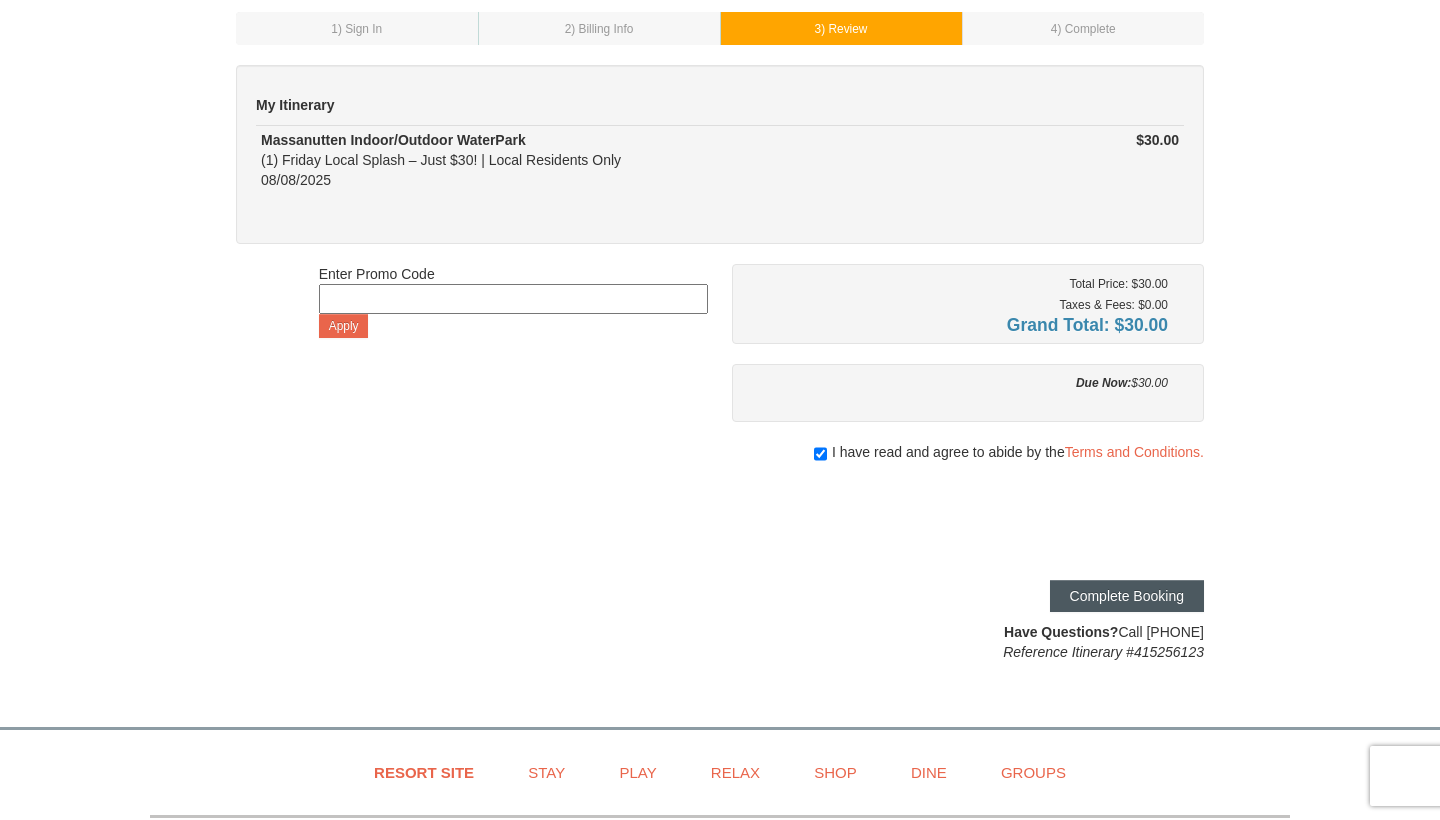 click on "Complete Booking" at bounding box center [1127, 596] 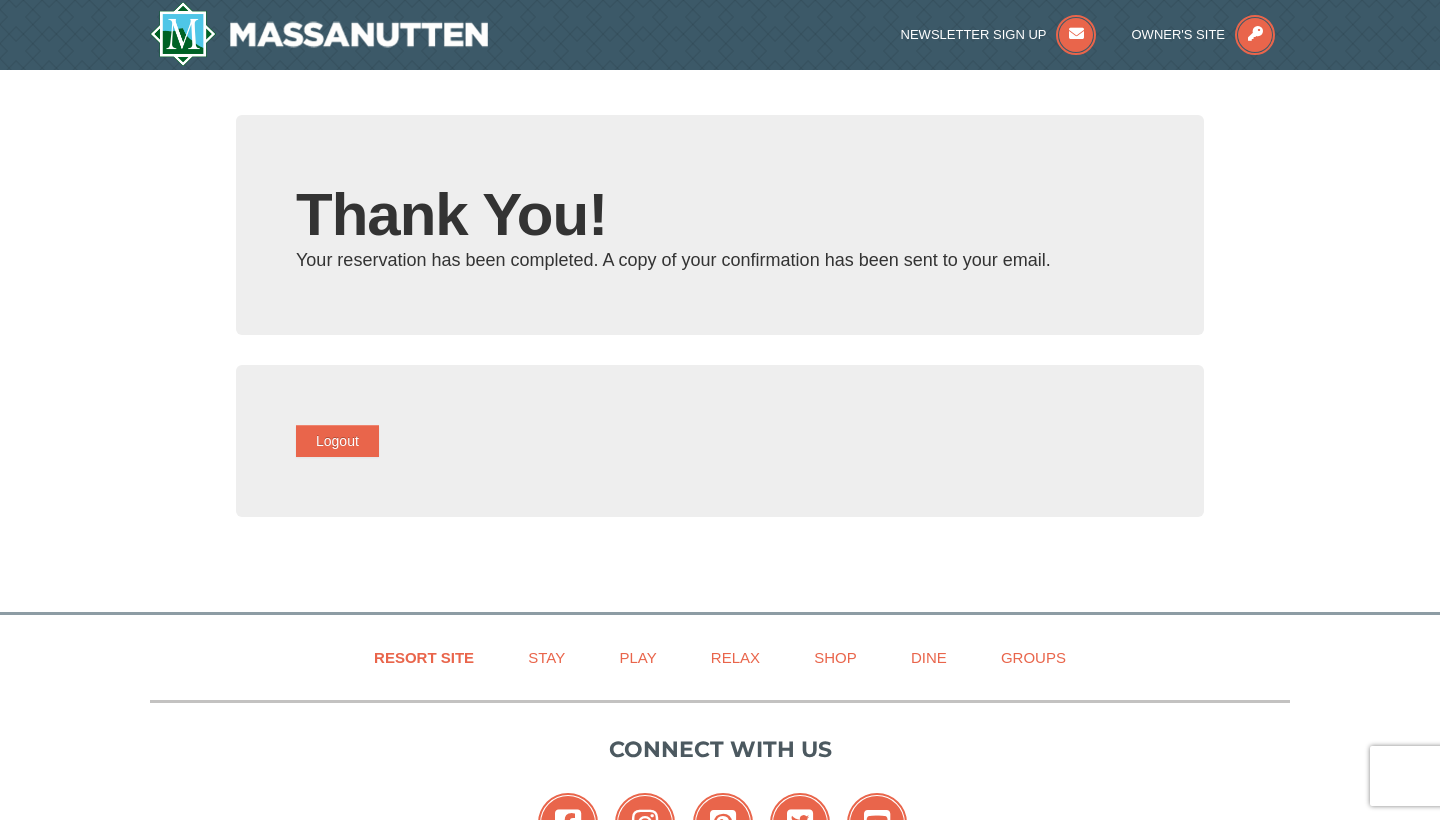 scroll, scrollTop: 0, scrollLeft: 0, axis: both 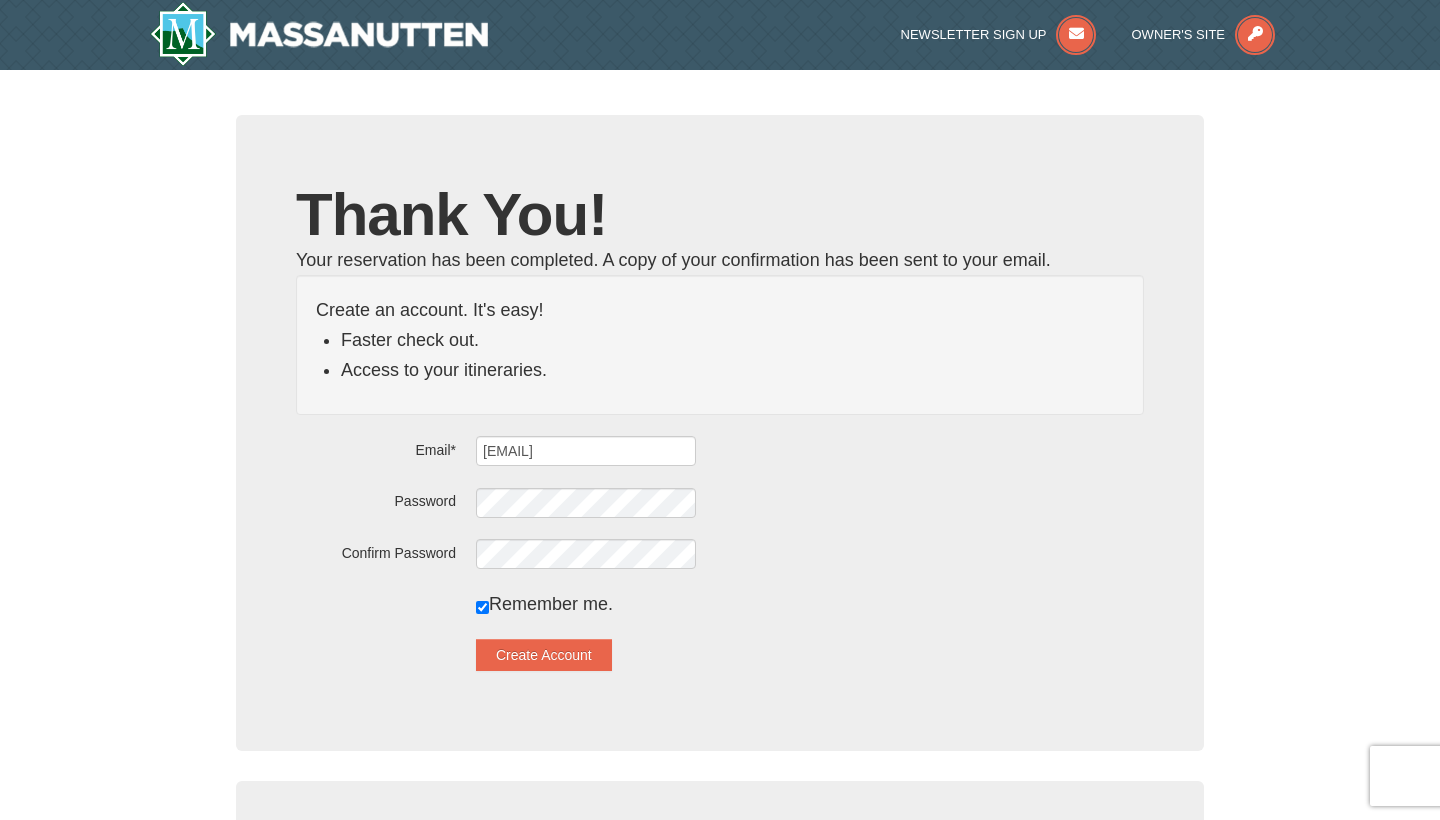 click on "Email*
[EMAIL]
Password
Confirm Password
Remember me.
Create Account" at bounding box center [720, 553] 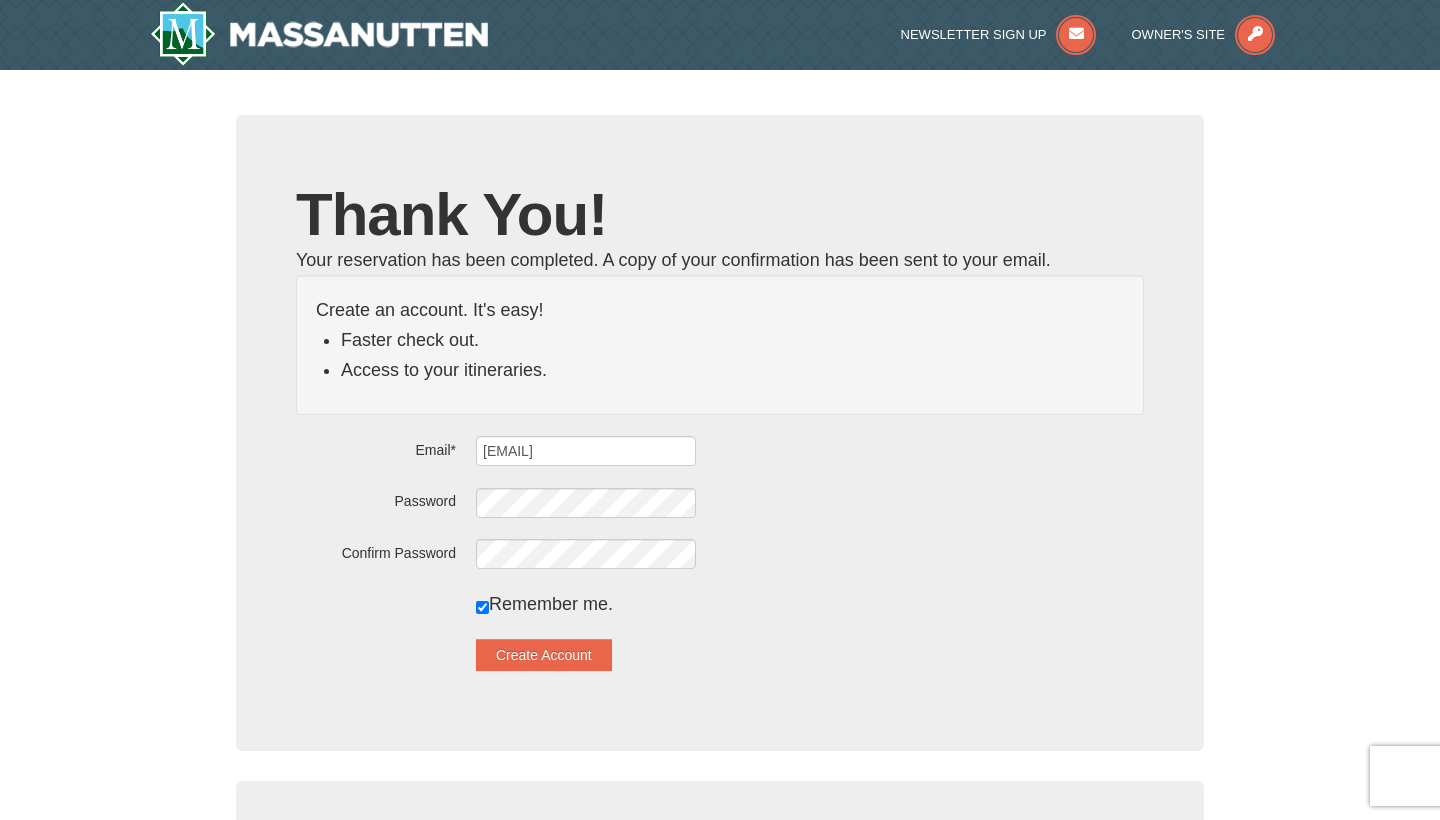 click on "Email*
[EMAIL]
Password
Confirm Password
Remember me.
Create Account" at bounding box center (720, 553) 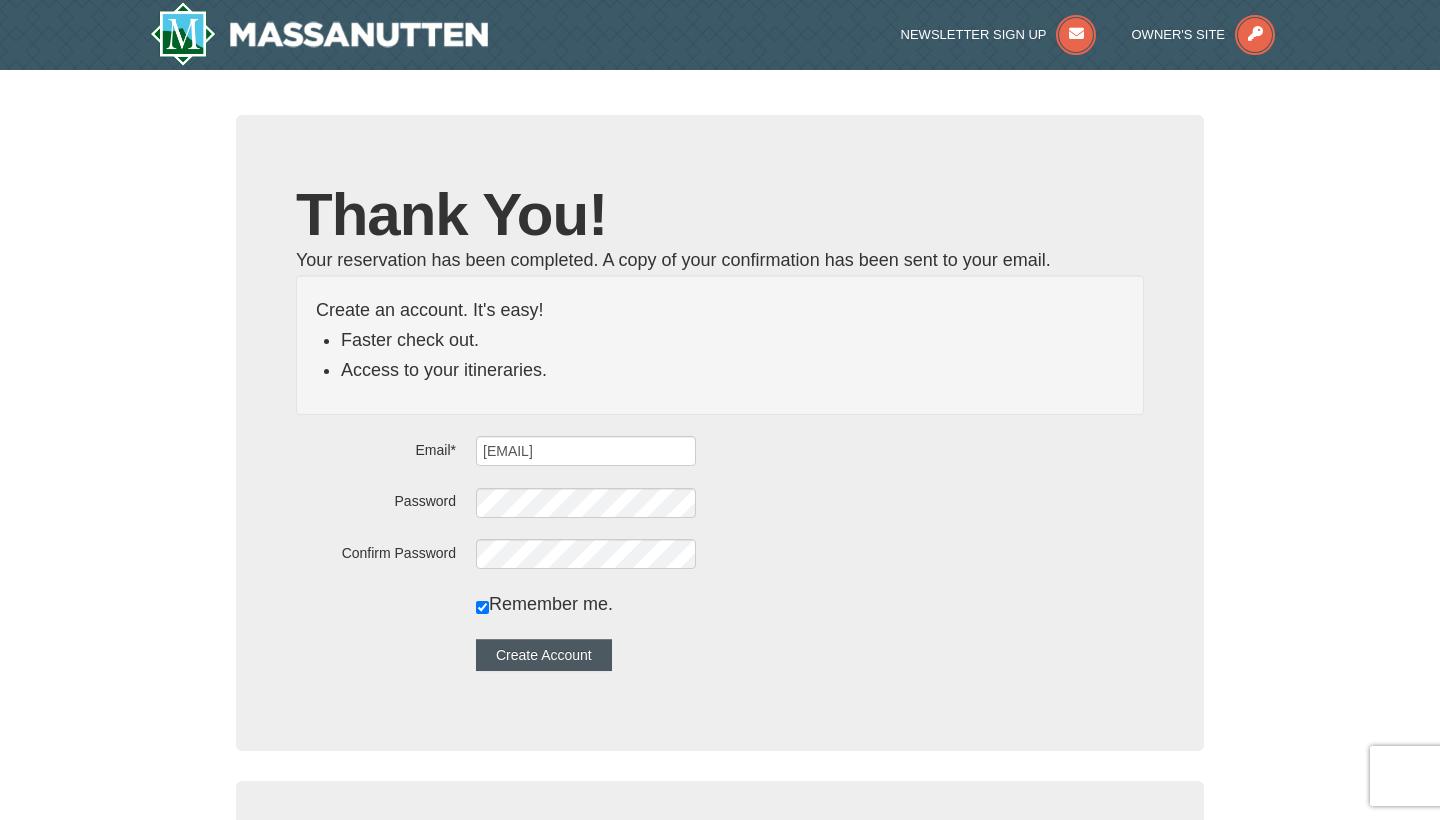 click on "Create Account" at bounding box center (544, 655) 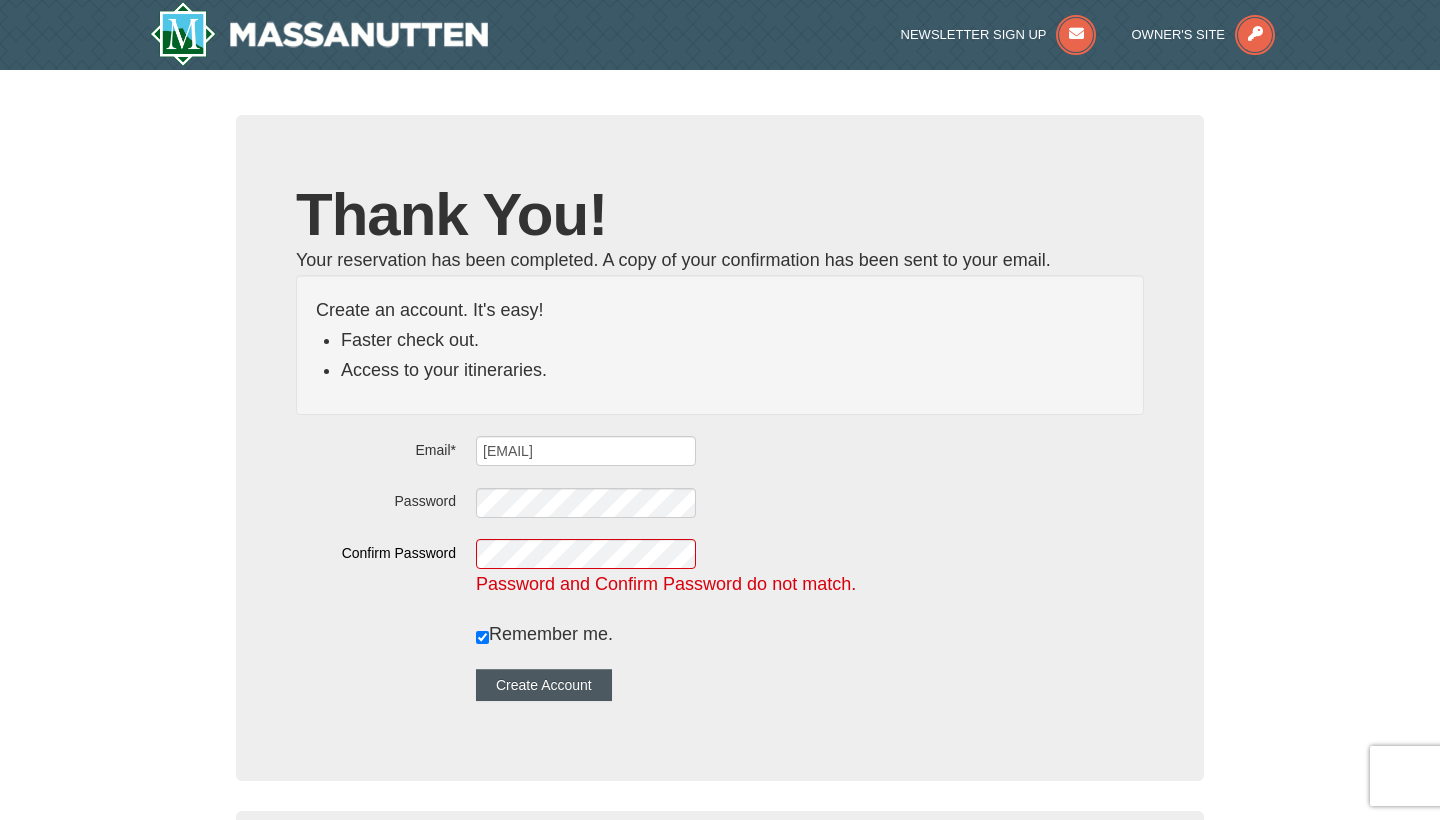 click on "Create Account" at bounding box center [544, 685] 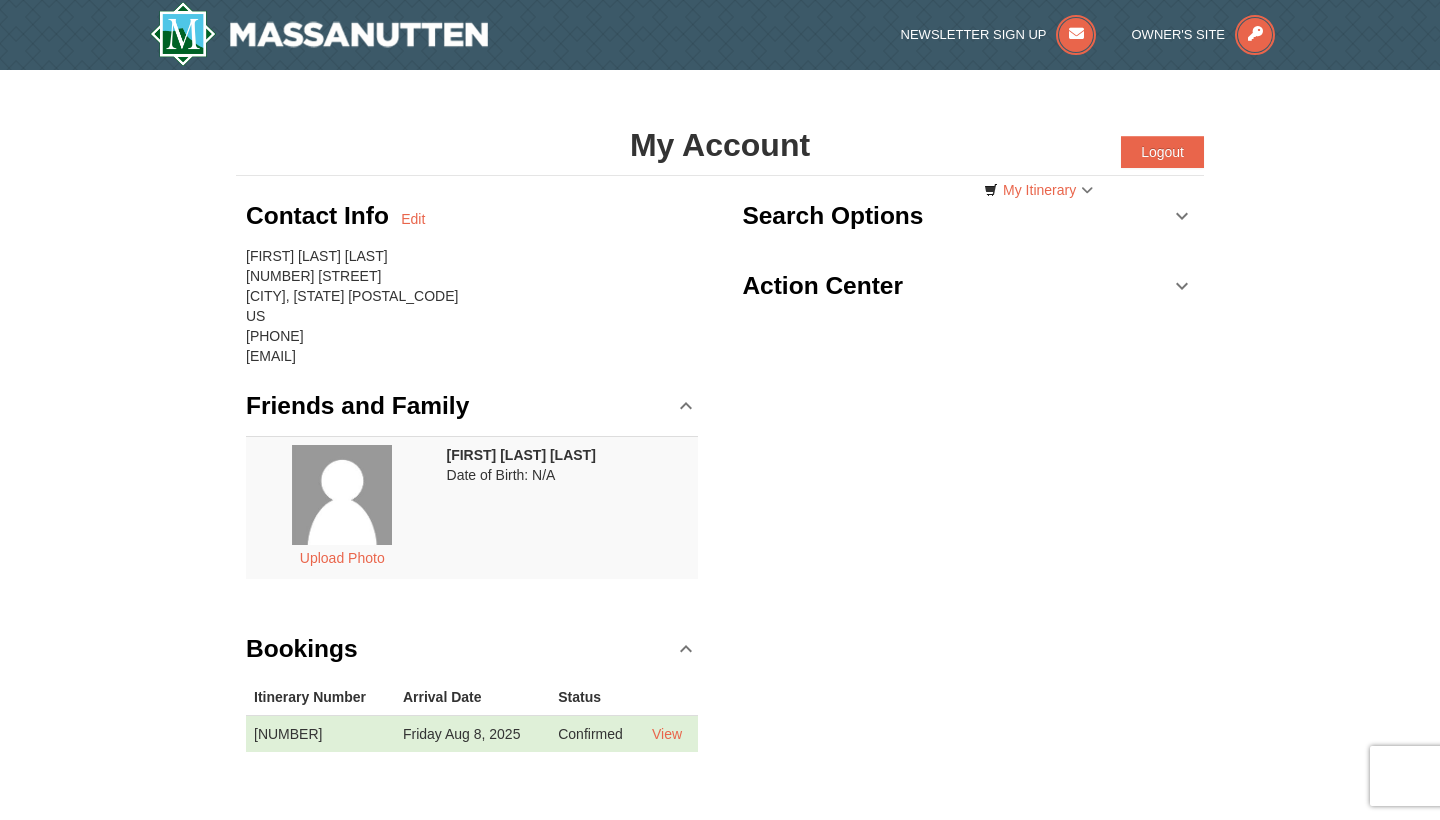 scroll, scrollTop: 0, scrollLeft: 0, axis: both 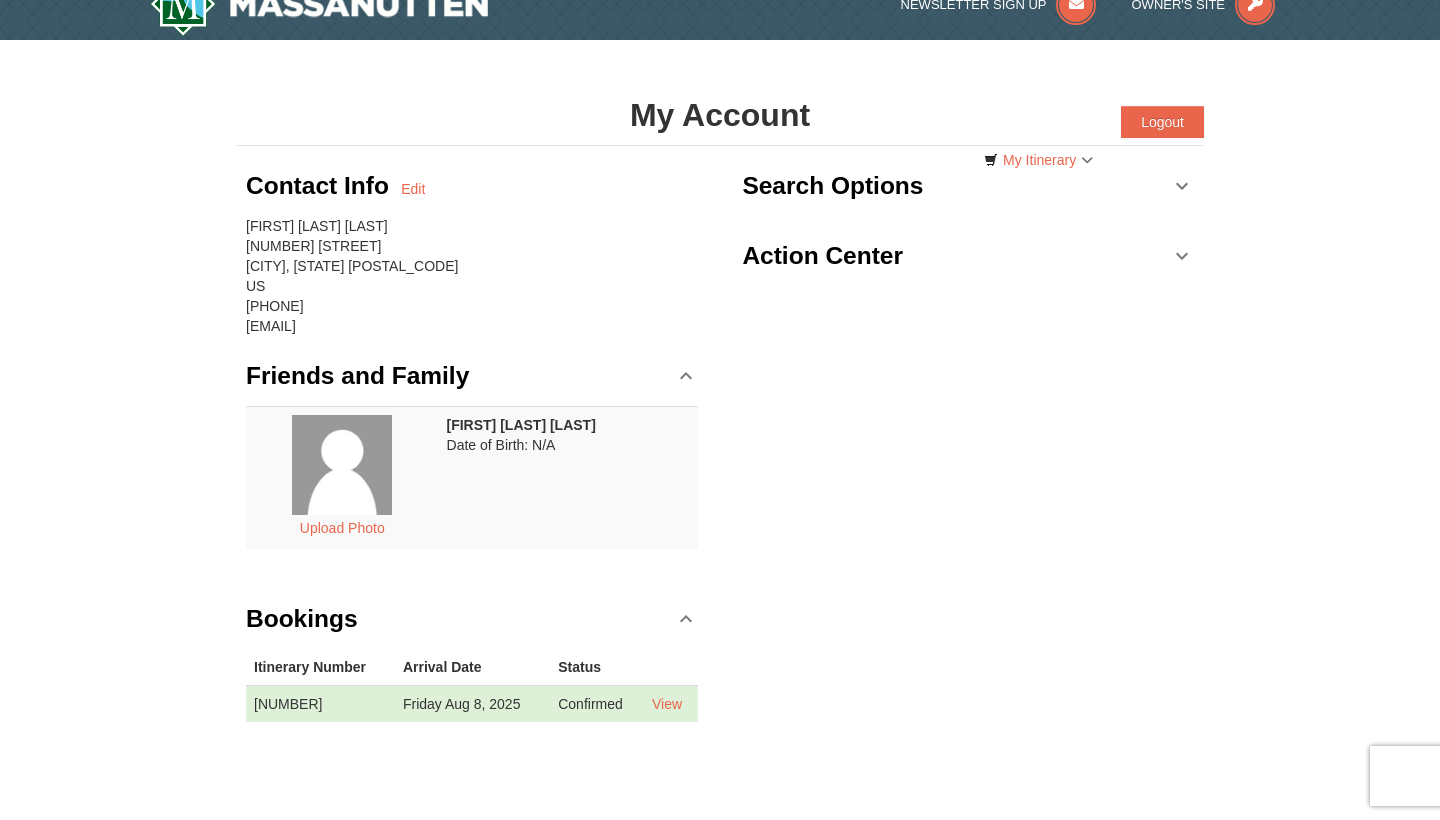 drag, startPoint x: 797, startPoint y: 535, endPoint x: 1006, endPoint y: 601, distance: 219.17345 